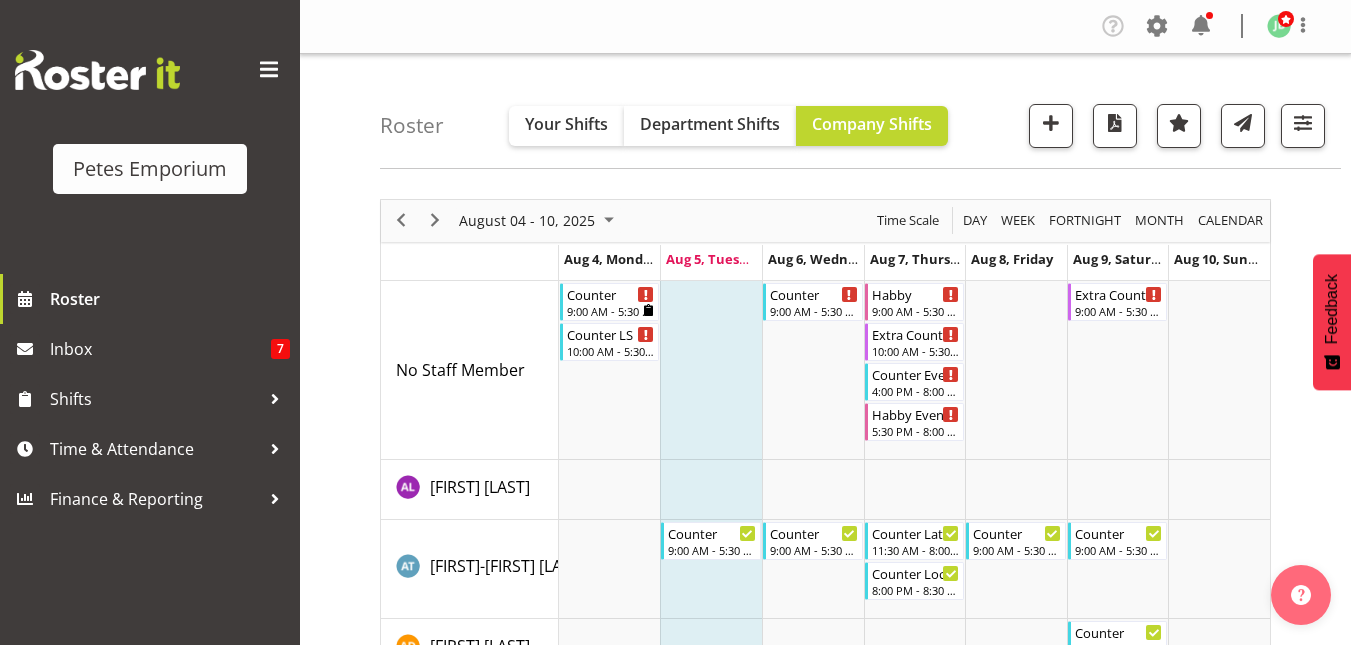 scroll, scrollTop: 495, scrollLeft: 0, axis: vertical 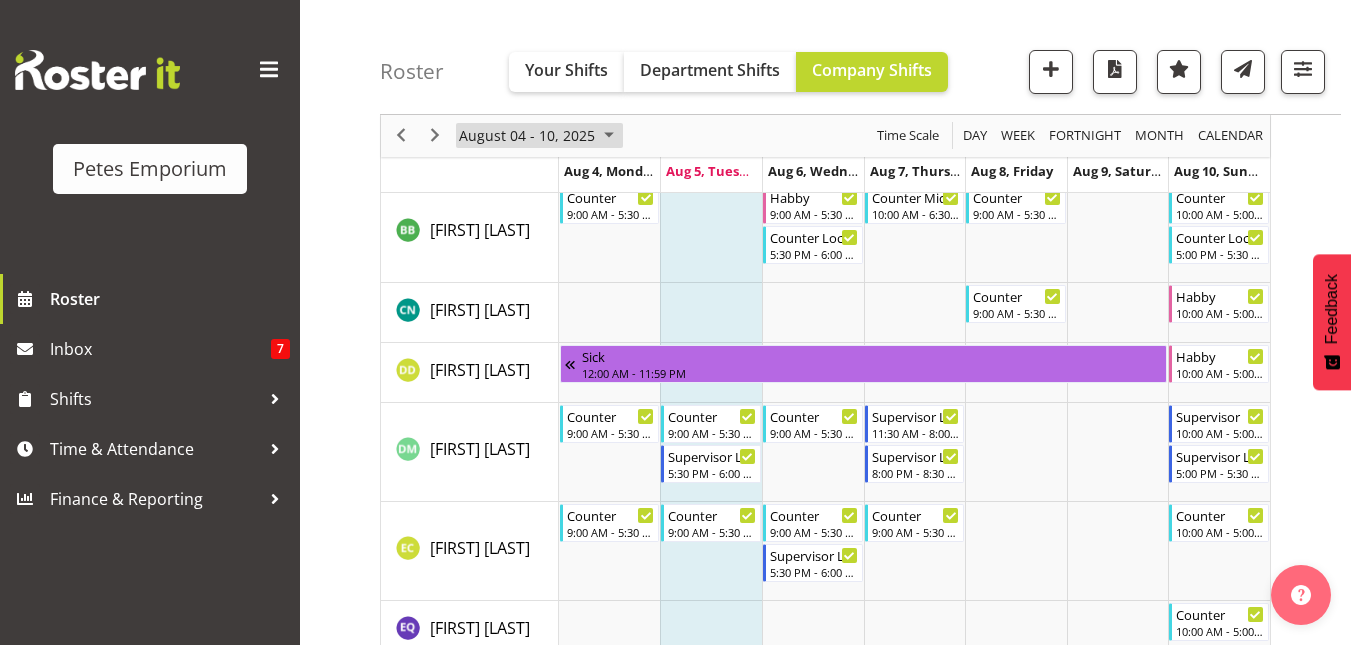 click on "August 04 - 10, 2025" at bounding box center [527, 136] 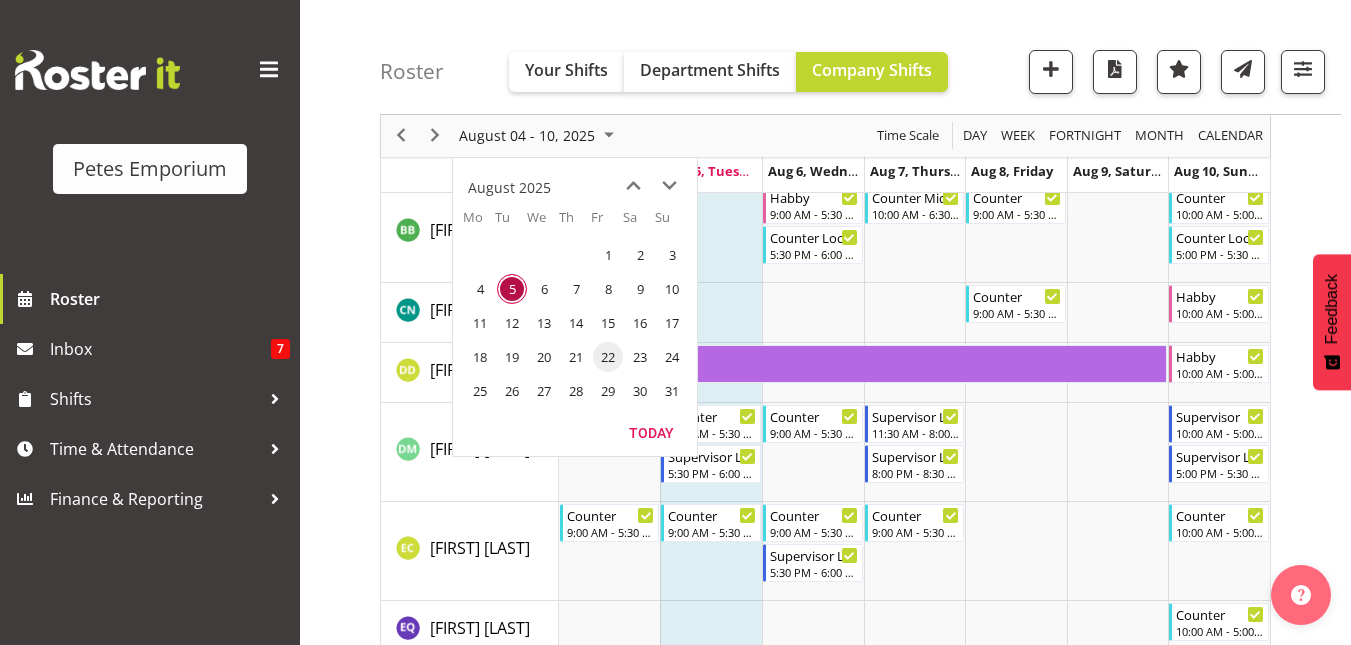 click on "22" at bounding box center [608, 357] 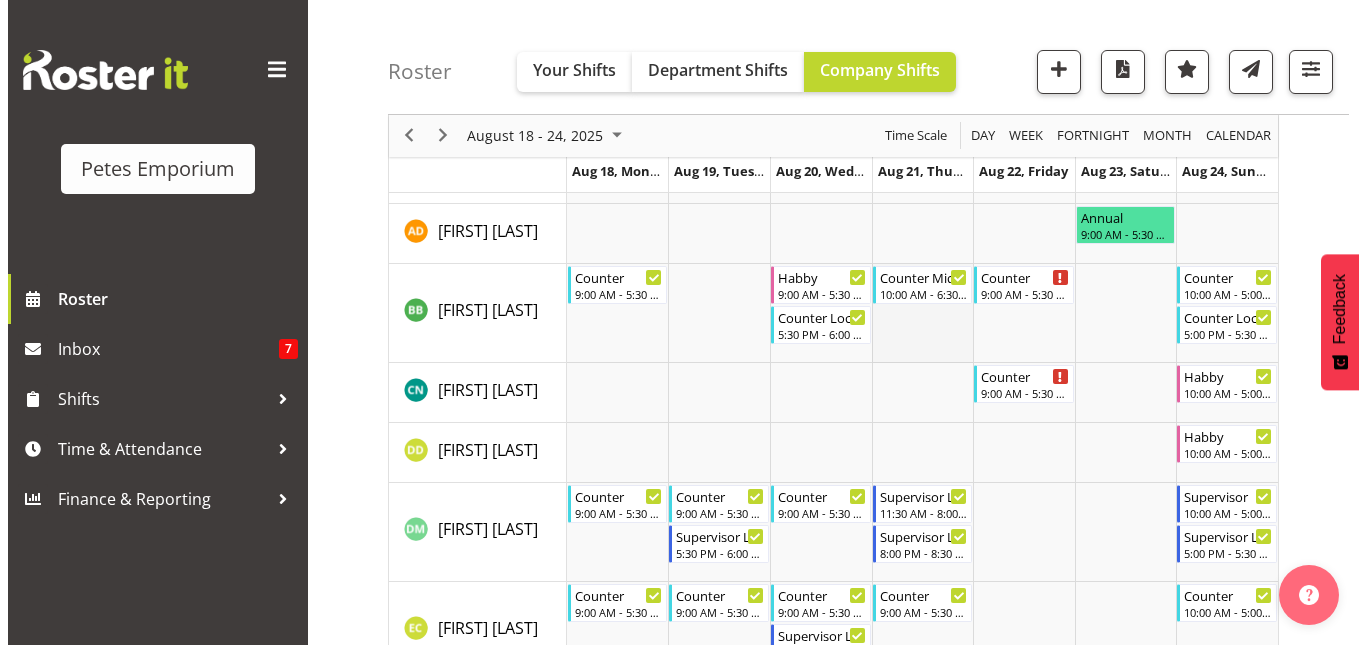scroll, scrollTop: 0, scrollLeft: 0, axis: both 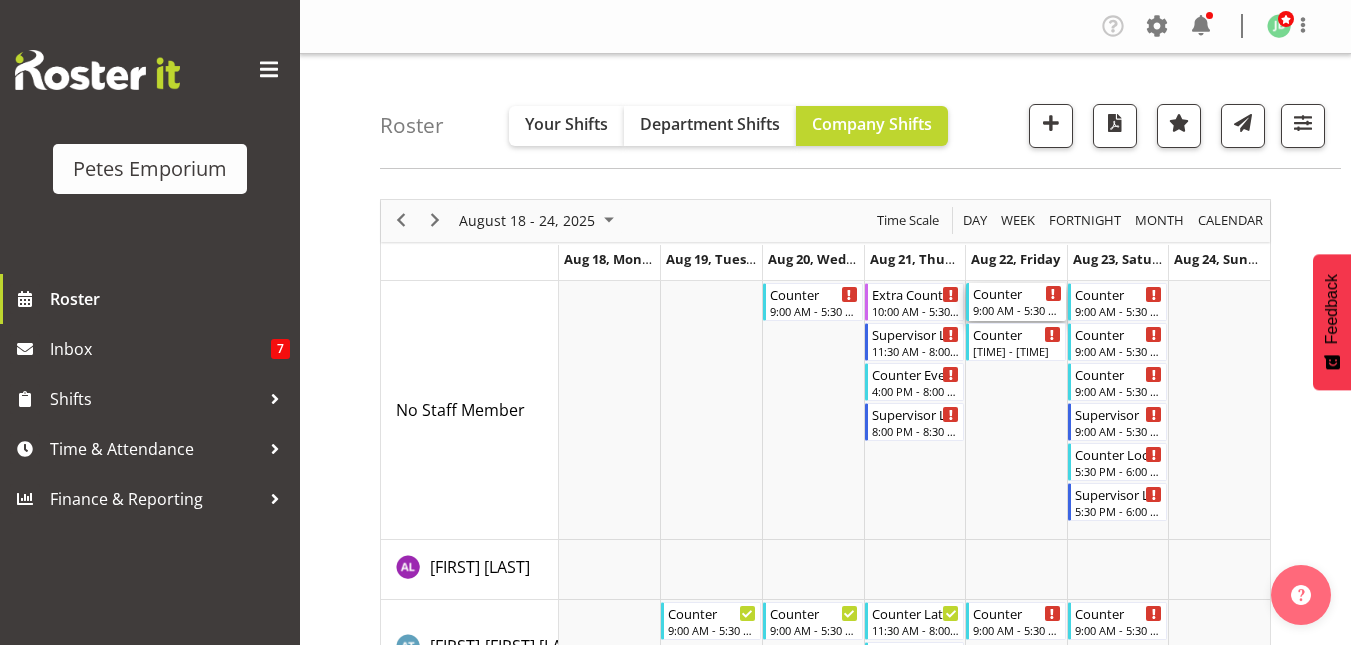 click on "9:00 AM - 5:30 PM" at bounding box center (1017, 310) 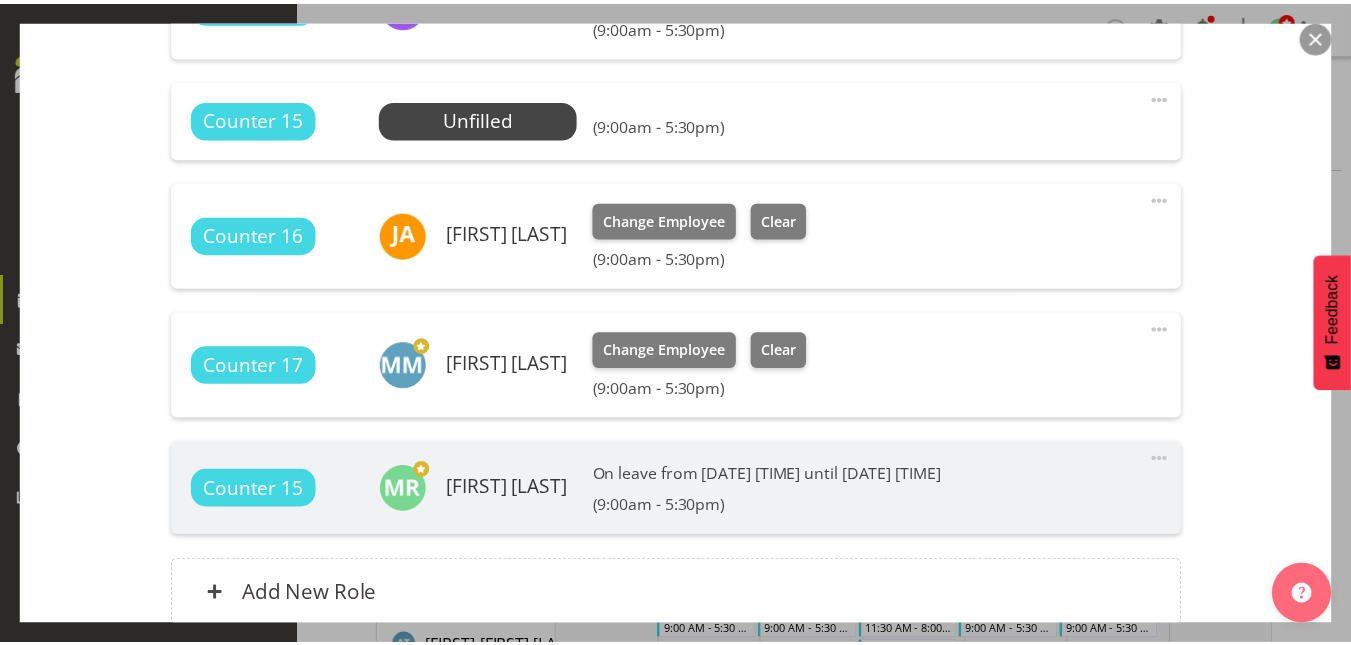 scroll, scrollTop: 799, scrollLeft: 0, axis: vertical 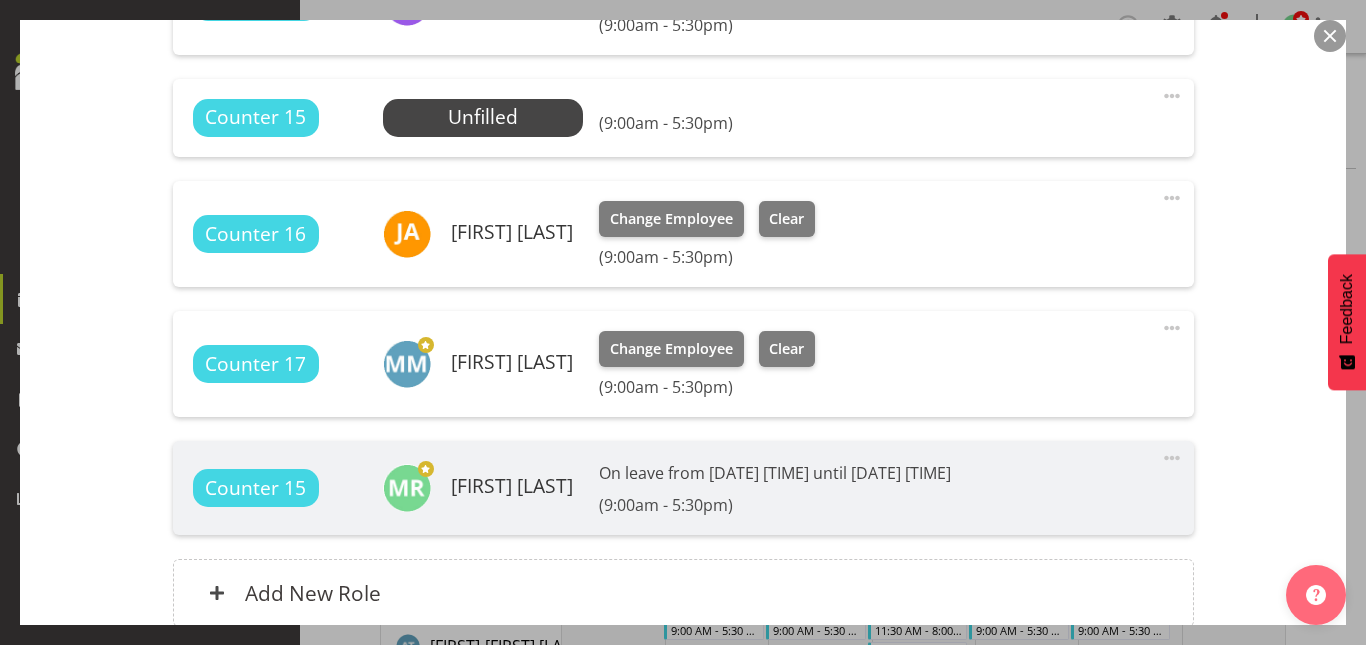 click at bounding box center (1330, 36) 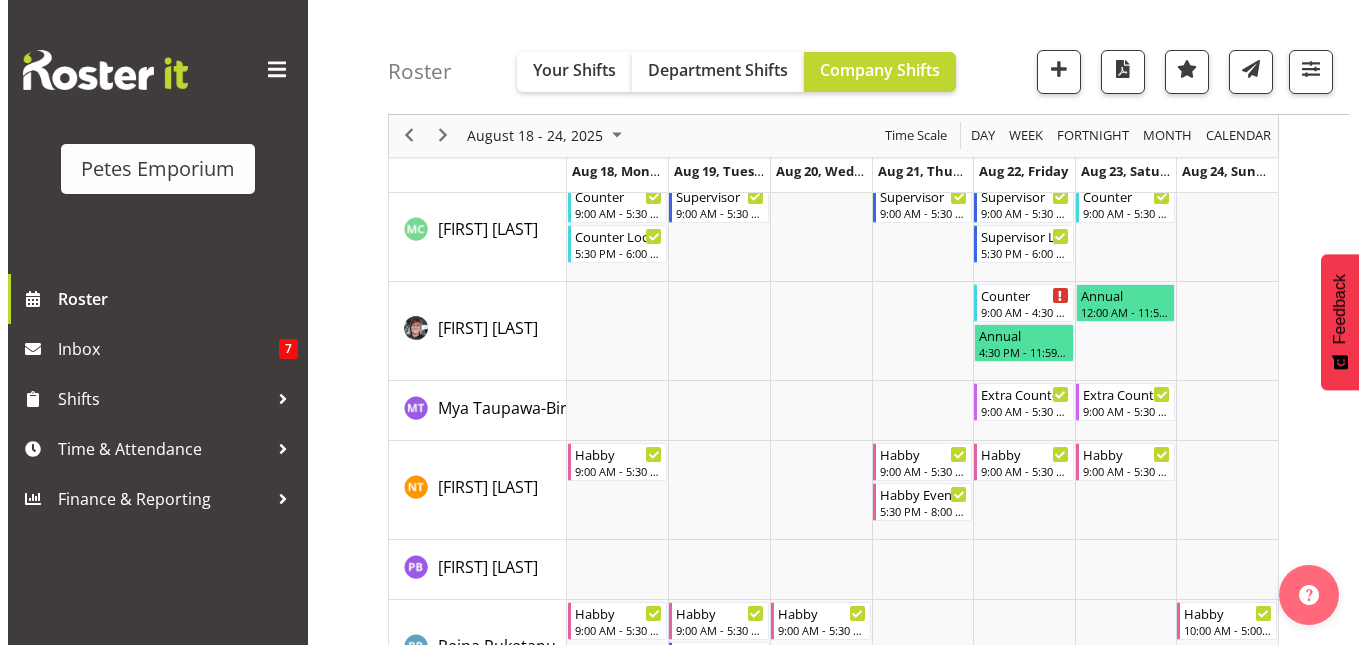 scroll, scrollTop: 2047, scrollLeft: 0, axis: vertical 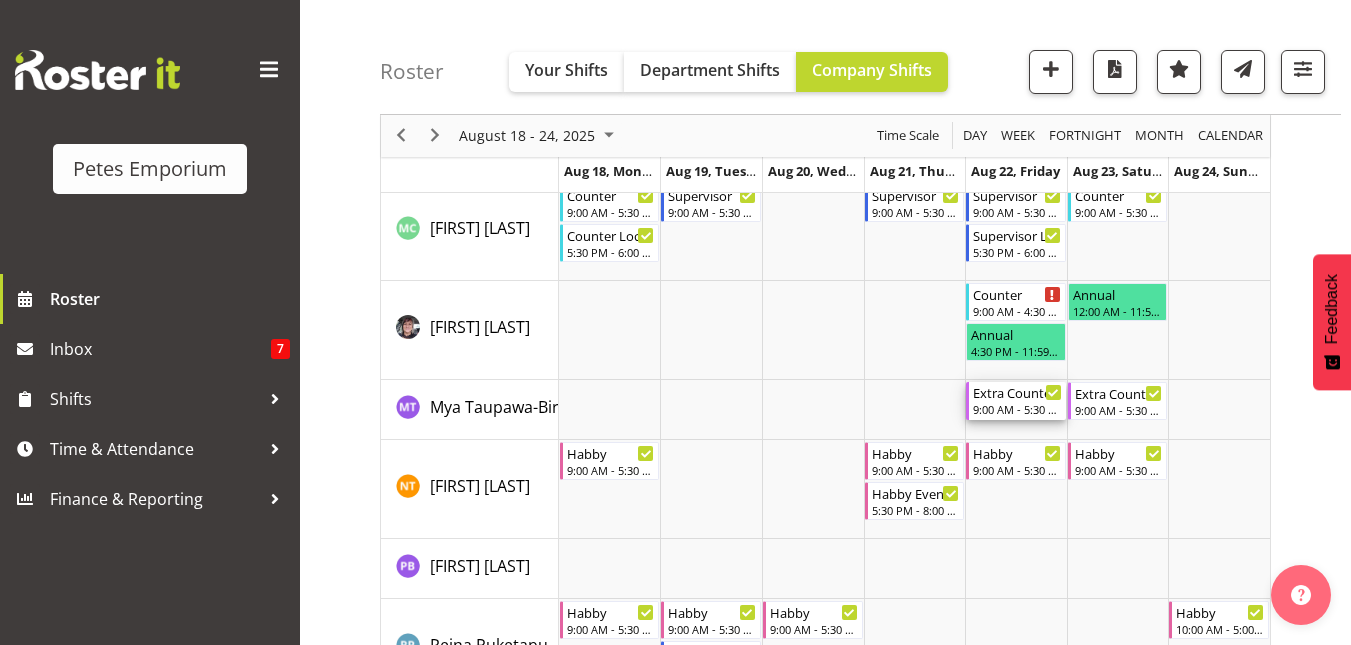 click on "Extra Counter" at bounding box center [1017, 392] 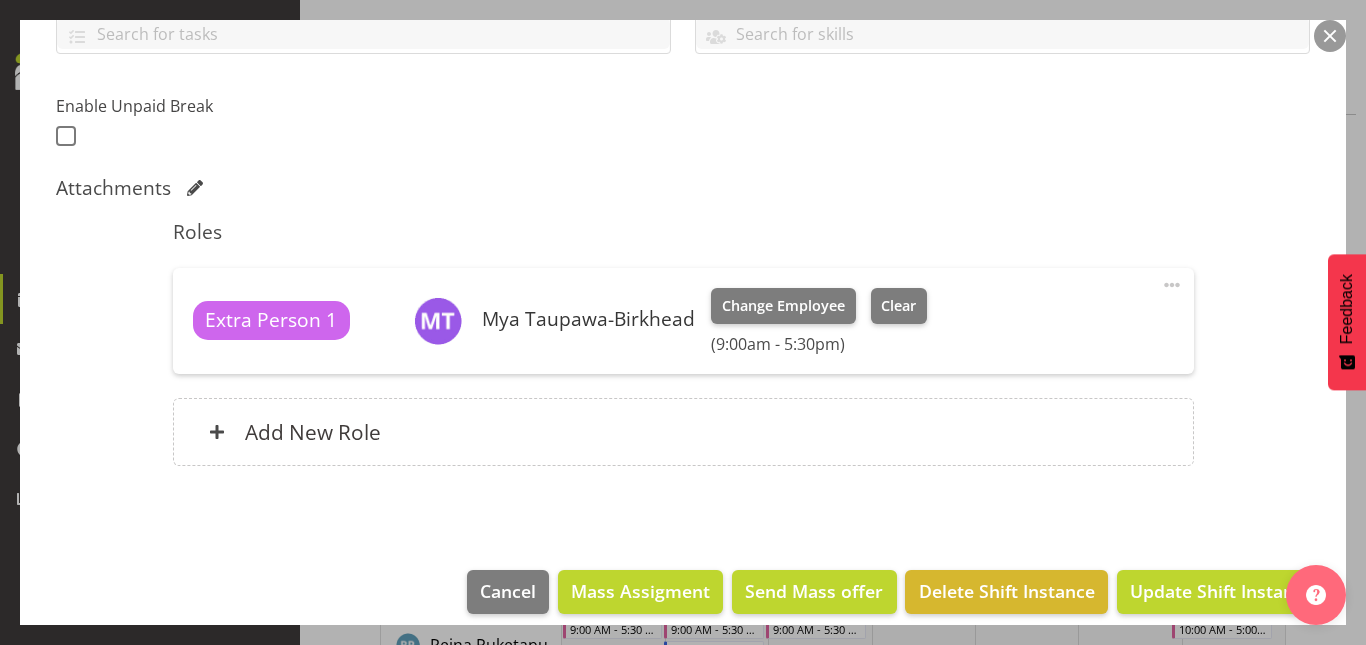 scroll, scrollTop: 499, scrollLeft: 0, axis: vertical 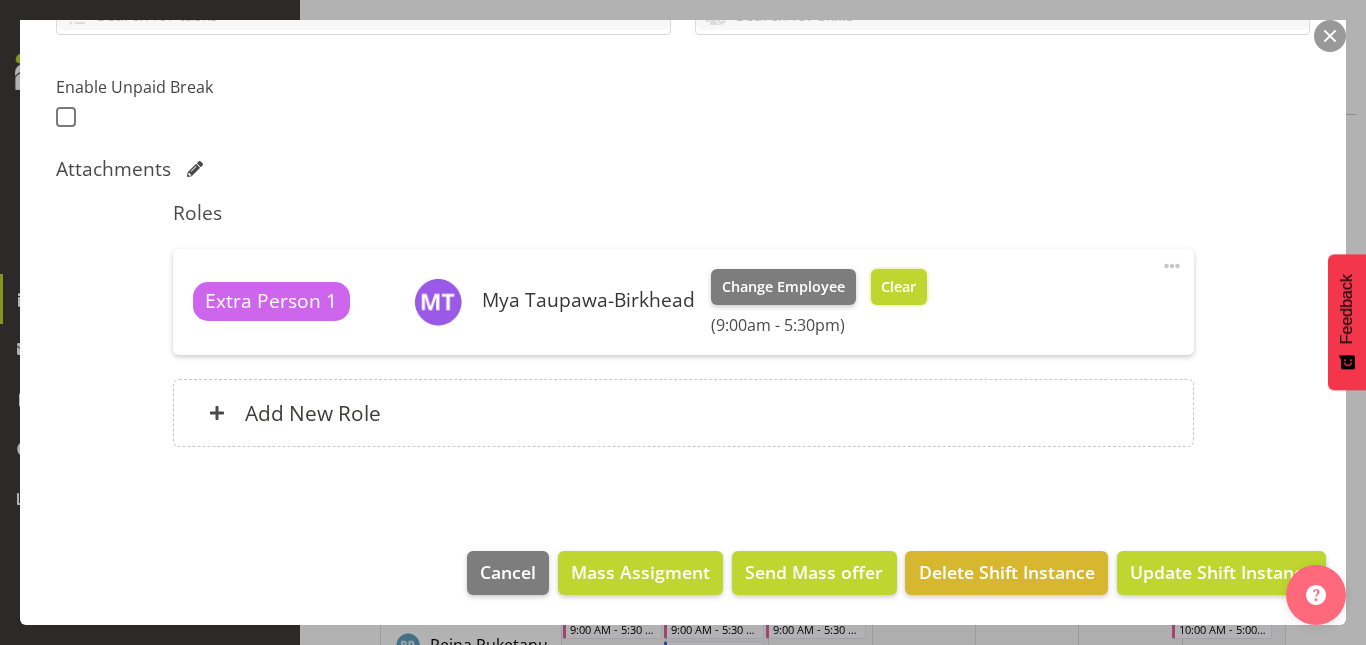 click on "Clear" at bounding box center [898, 287] 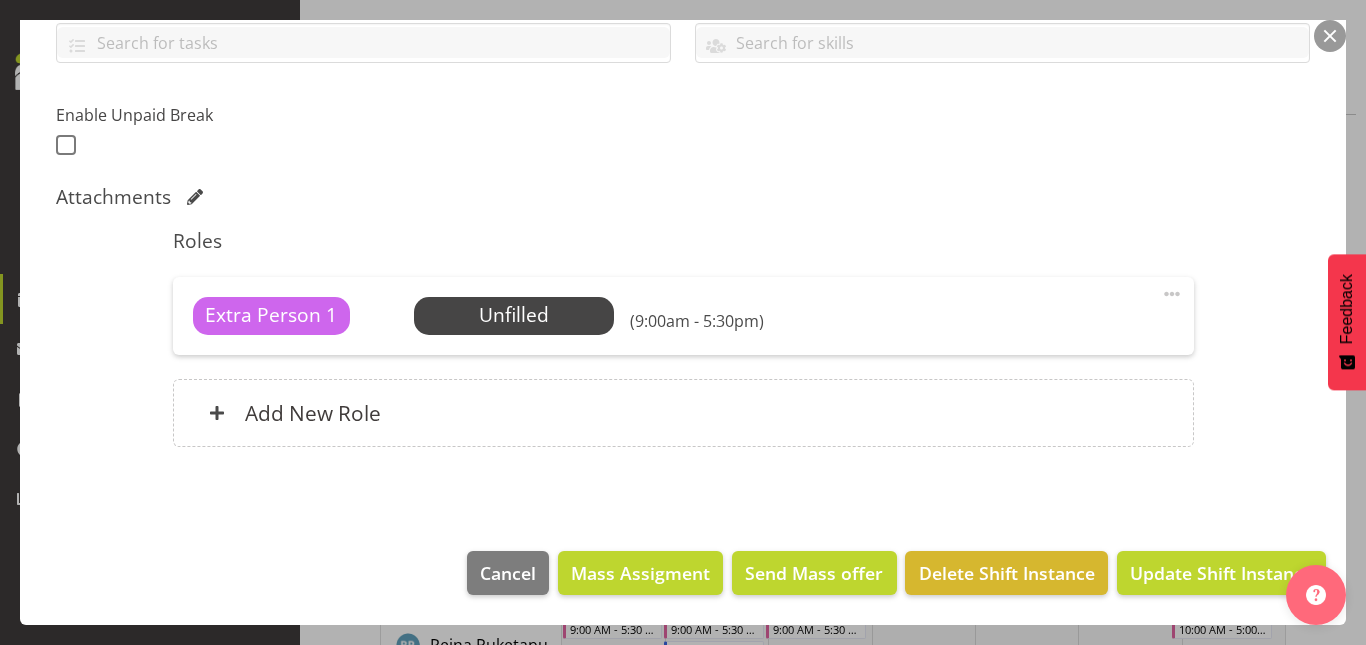 scroll, scrollTop: 471, scrollLeft: 0, axis: vertical 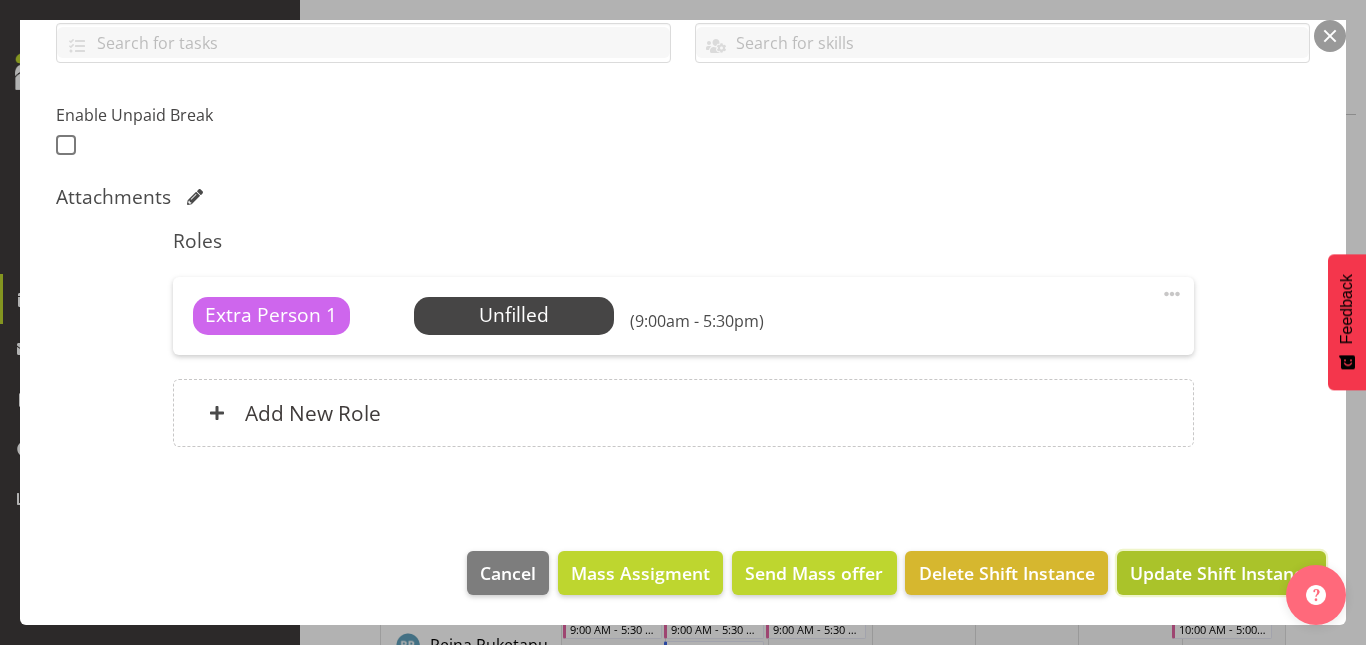 click on "Update Shift Instance" at bounding box center [1221, 573] 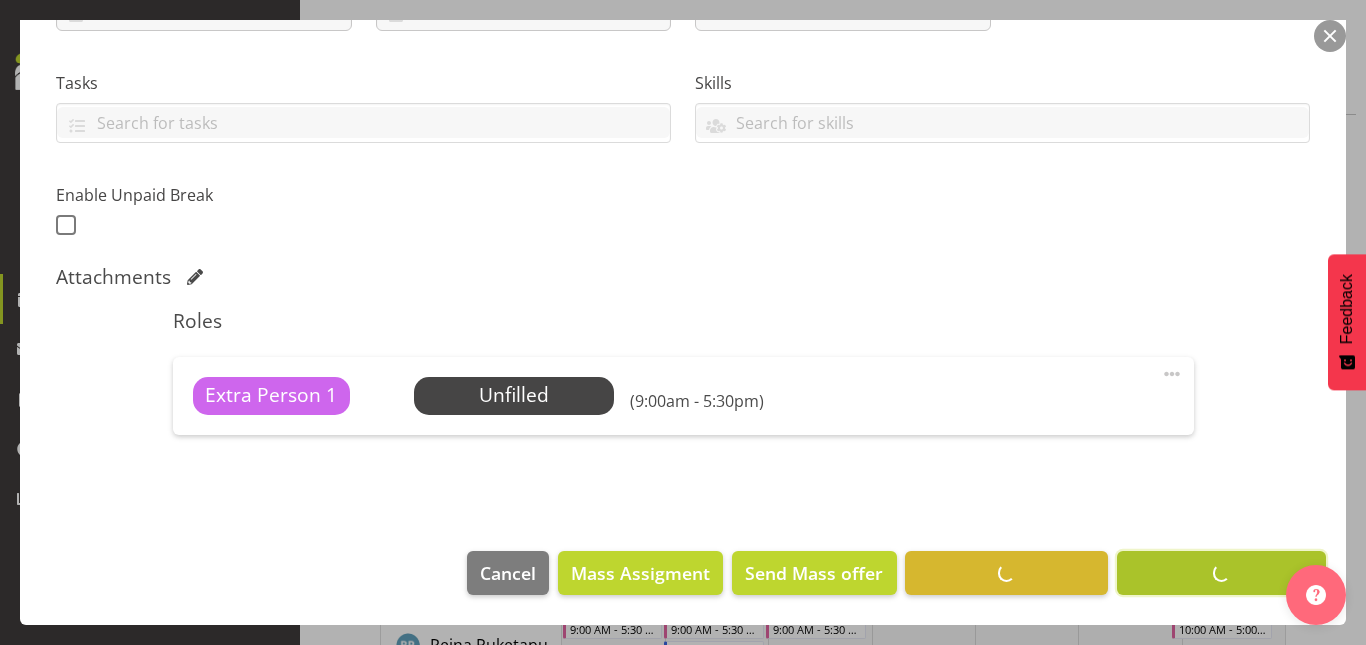 scroll, scrollTop: 391, scrollLeft: 0, axis: vertical 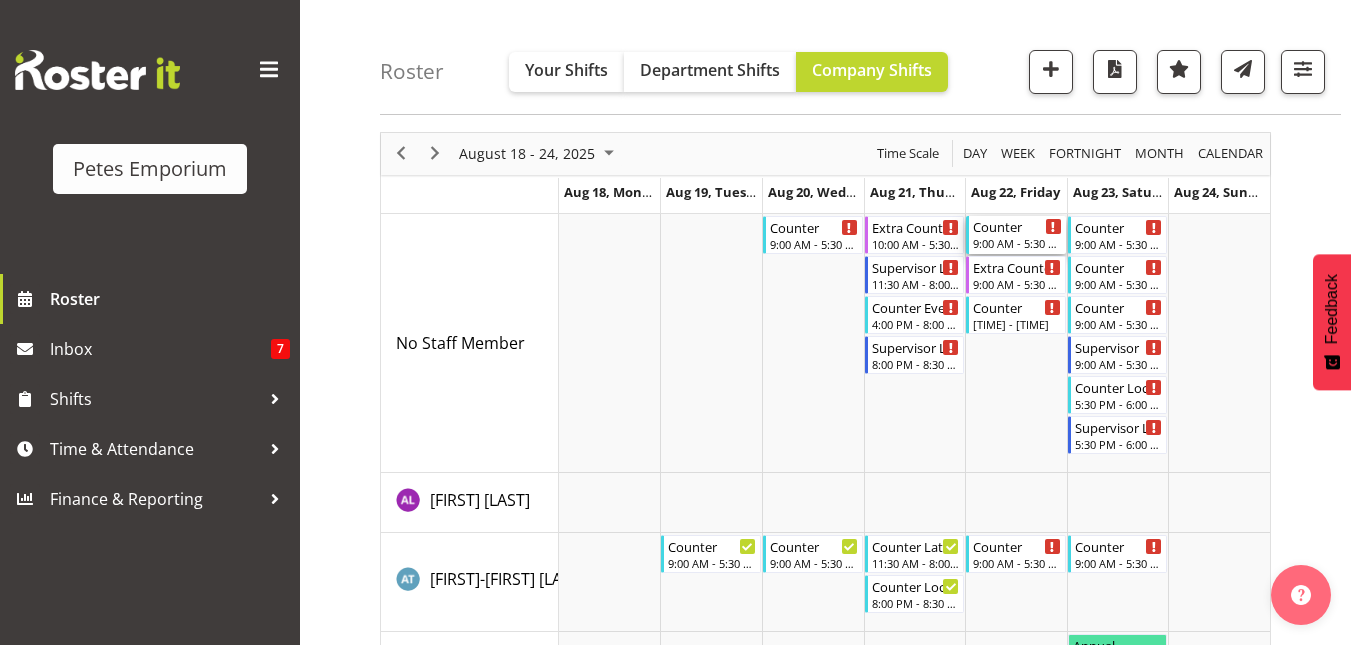 click on "9:00 AM - 5:30 PM" at bounding box center [1017, 243] 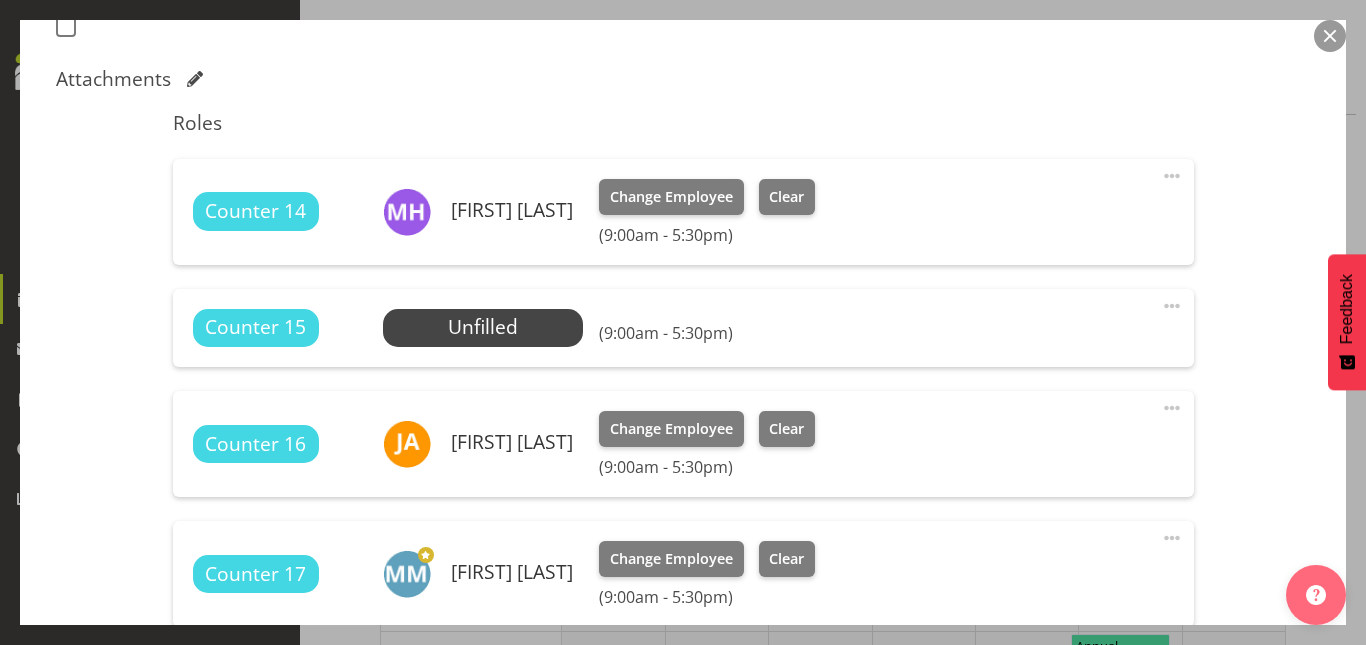 scroll, scrollTop: 590, scrollLeft: 0, axis: vertical 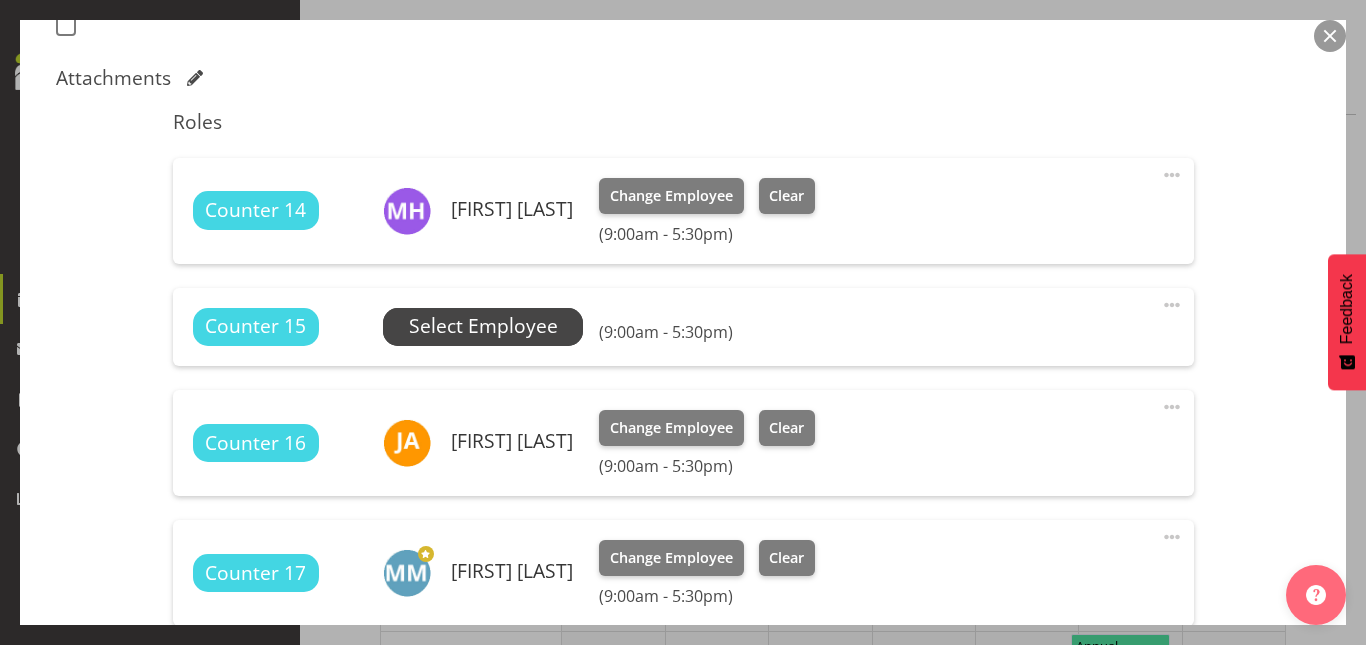 click on "Select Employee" at bounding box center (483, 326) 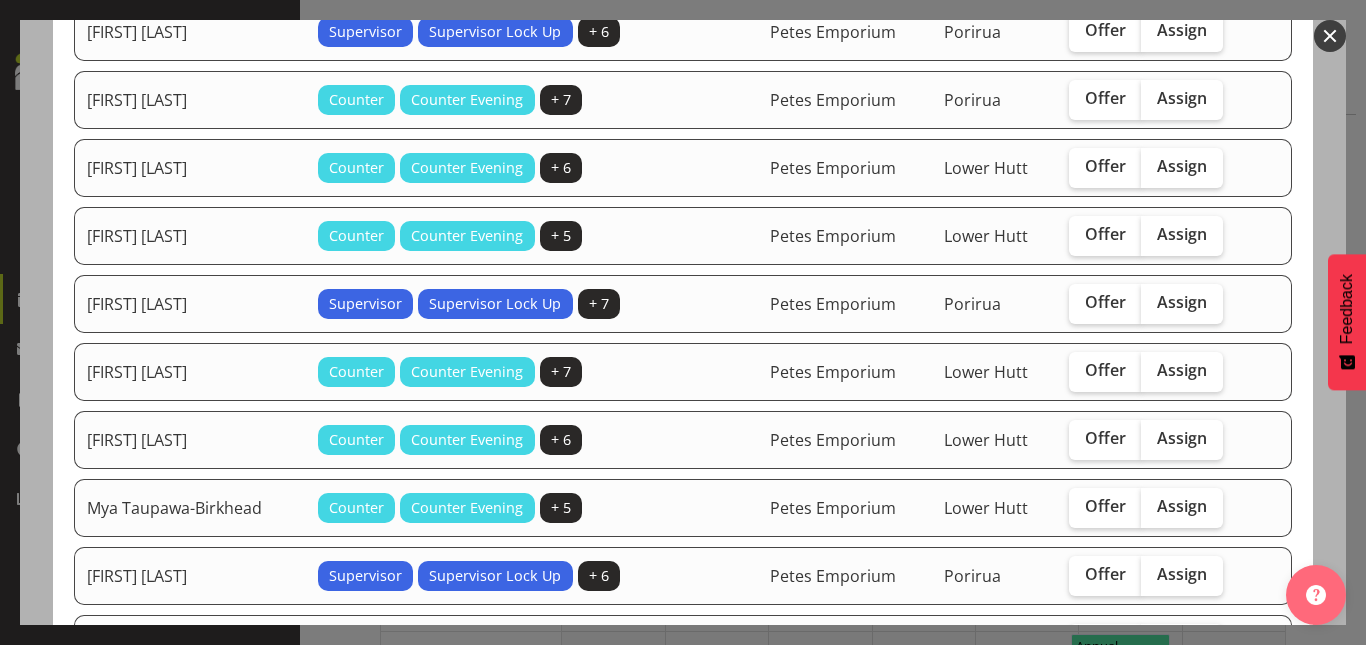 scroll, scrollTop: 452, scrollLeft: 0, axis: vertical 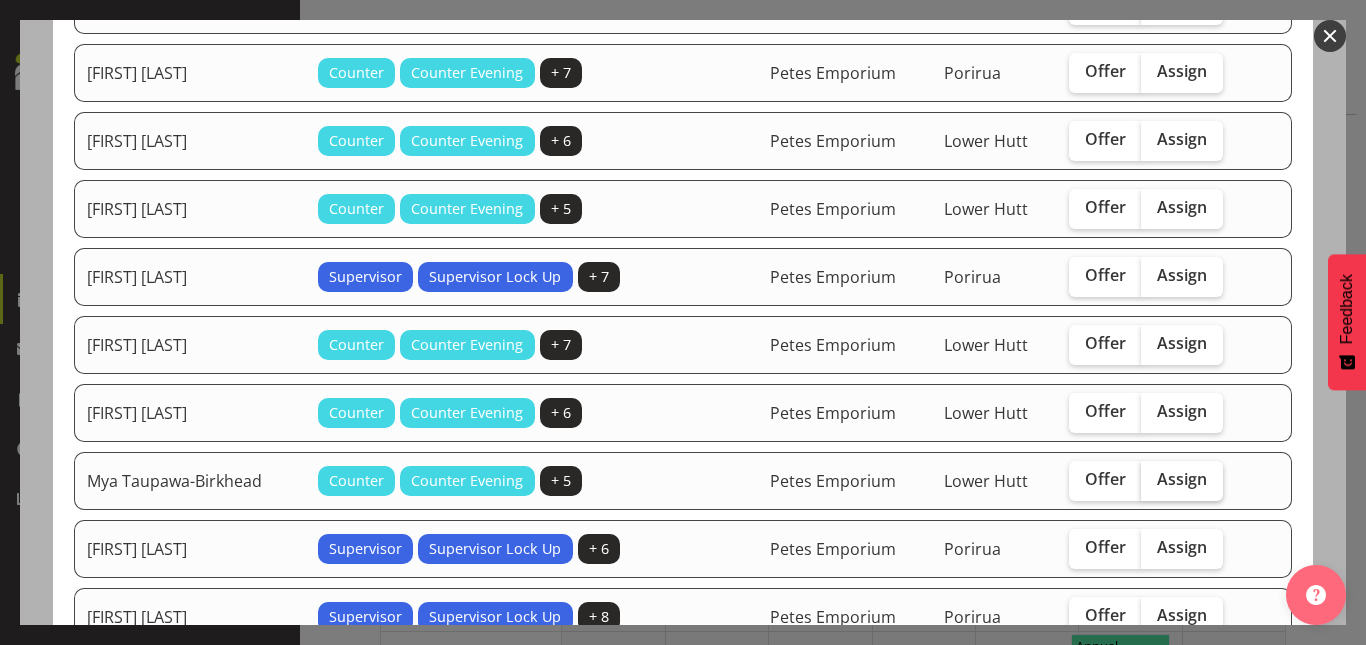 click on "Assign" at bounding box center [1182, 479] 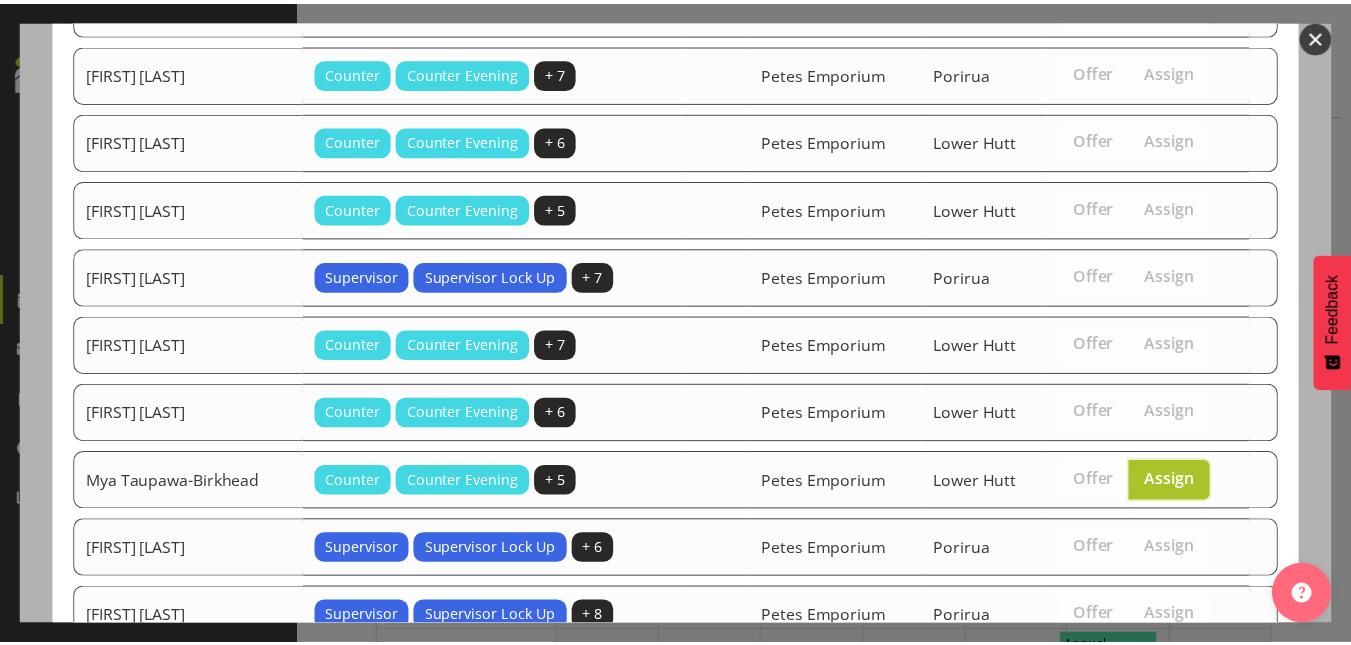 scroll, scrollTop: 802, scrollLeft: 0, axis: vertical 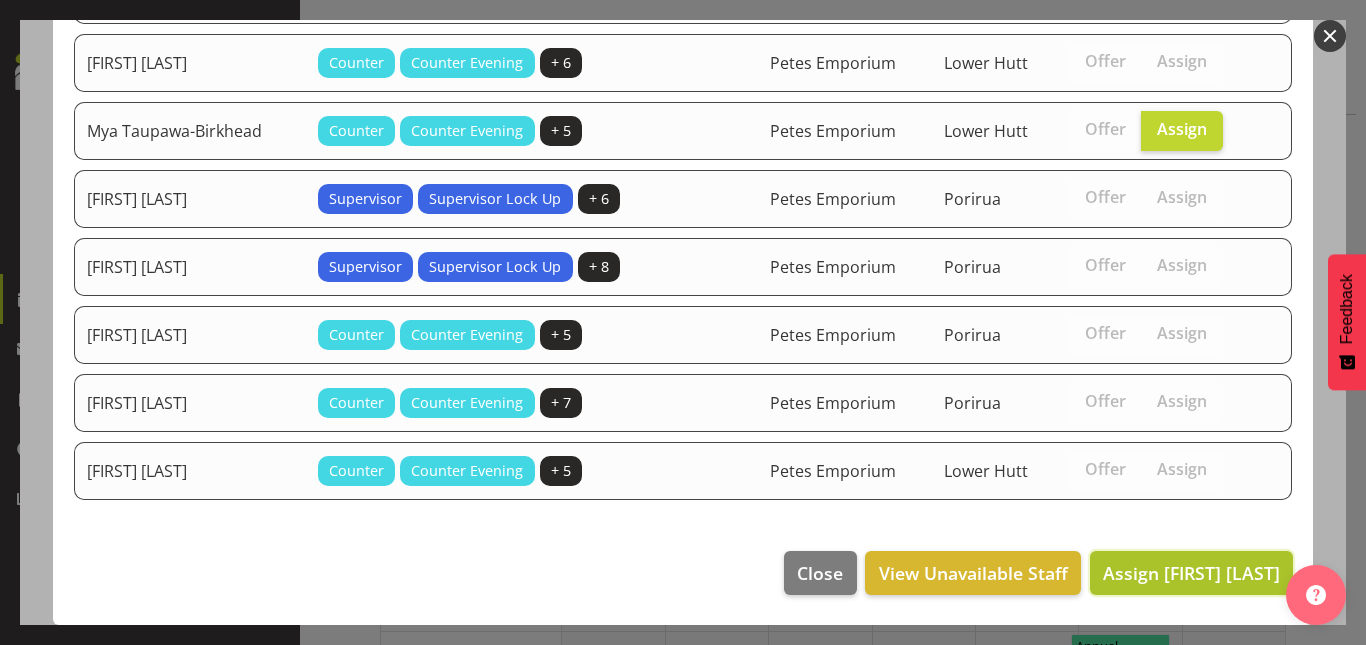 click on "Assign Mya Taupawa-Birkhead" at bounding box center (1191, 573) 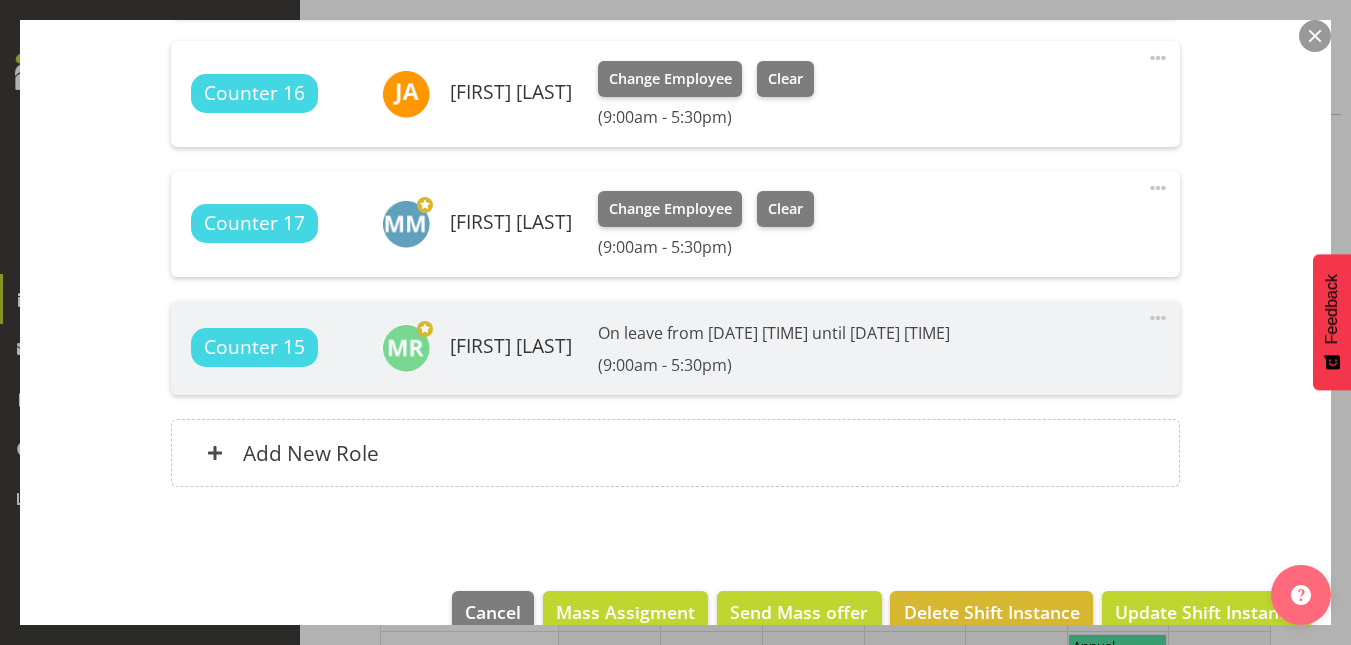 scroll, scrollTop: 1007, scrollLeft: 0, axis: vertical 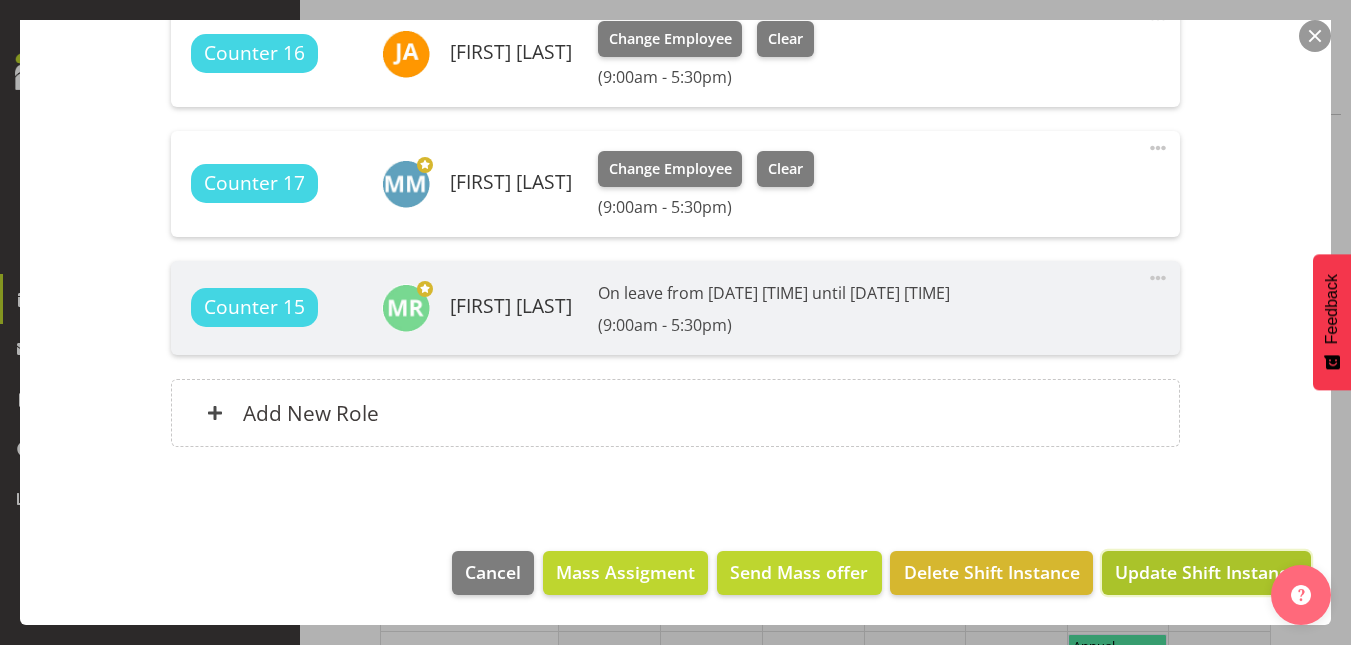 click on "Update Shift Instance" at bounding box center [1206, 572] 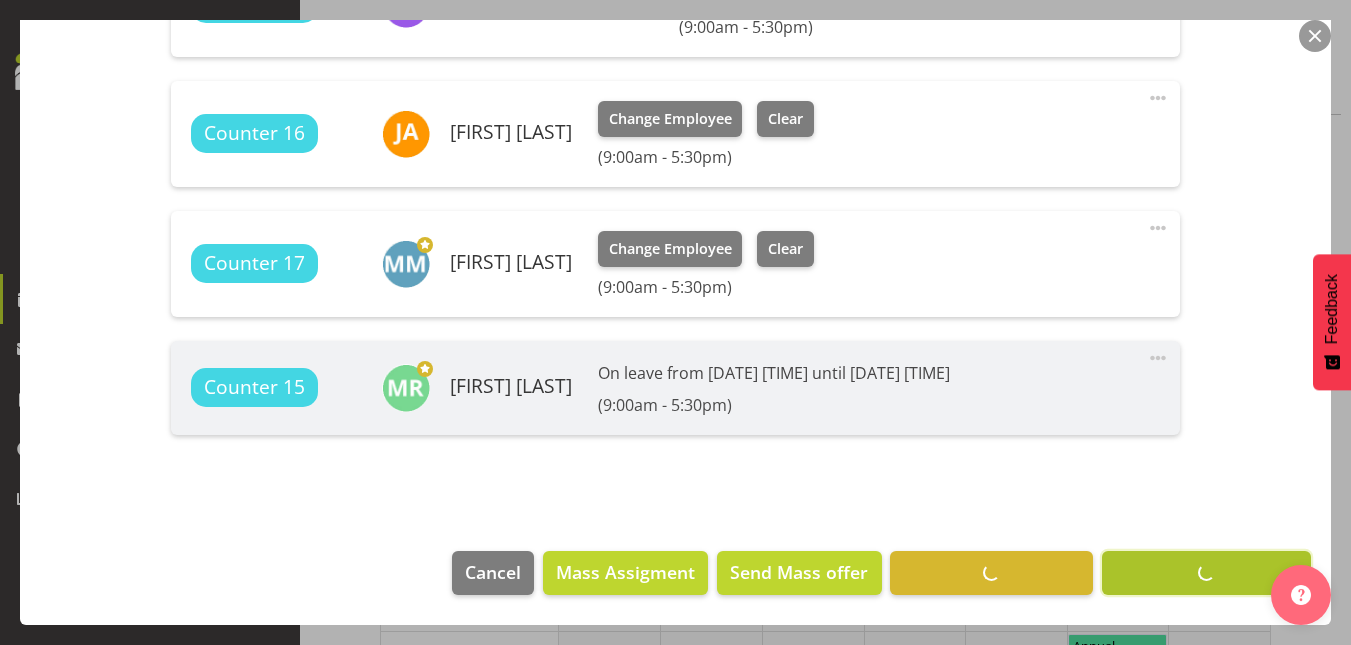scroll, scrollTop: 927, scrollLeft: 0, axis: vertical 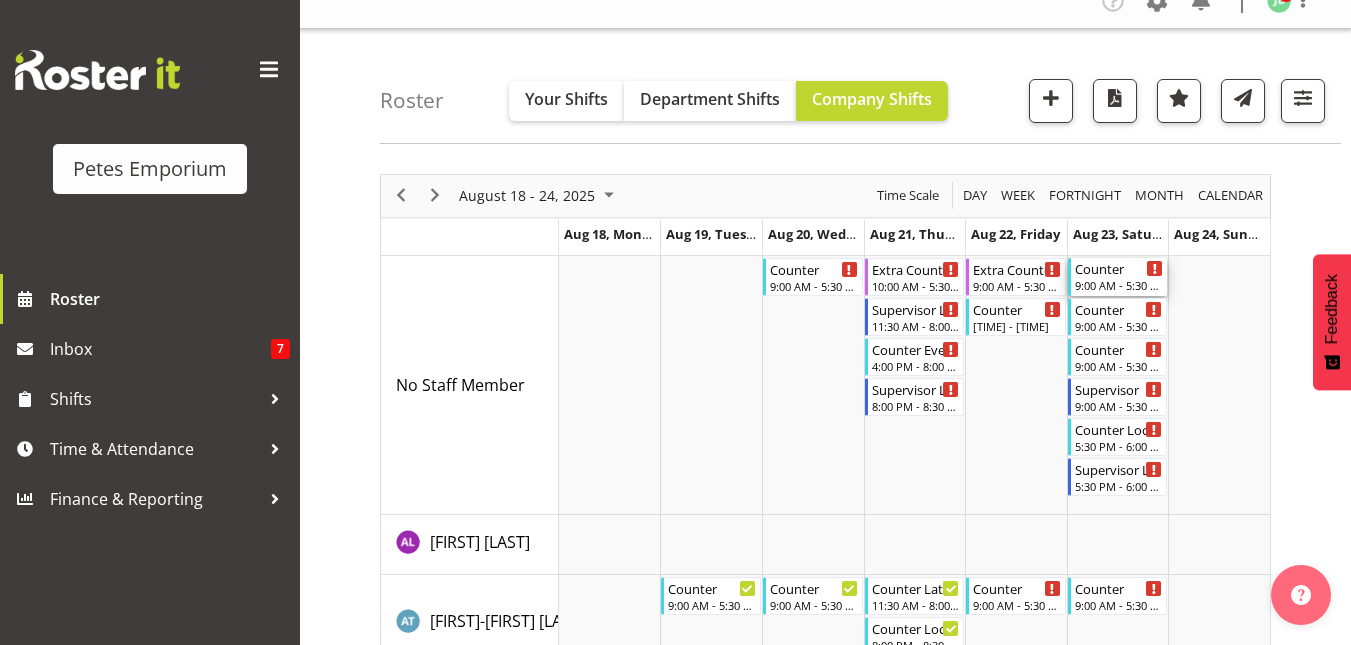click on "9:00 AM - 5:30 PM" at bounding box center [1119, 285] 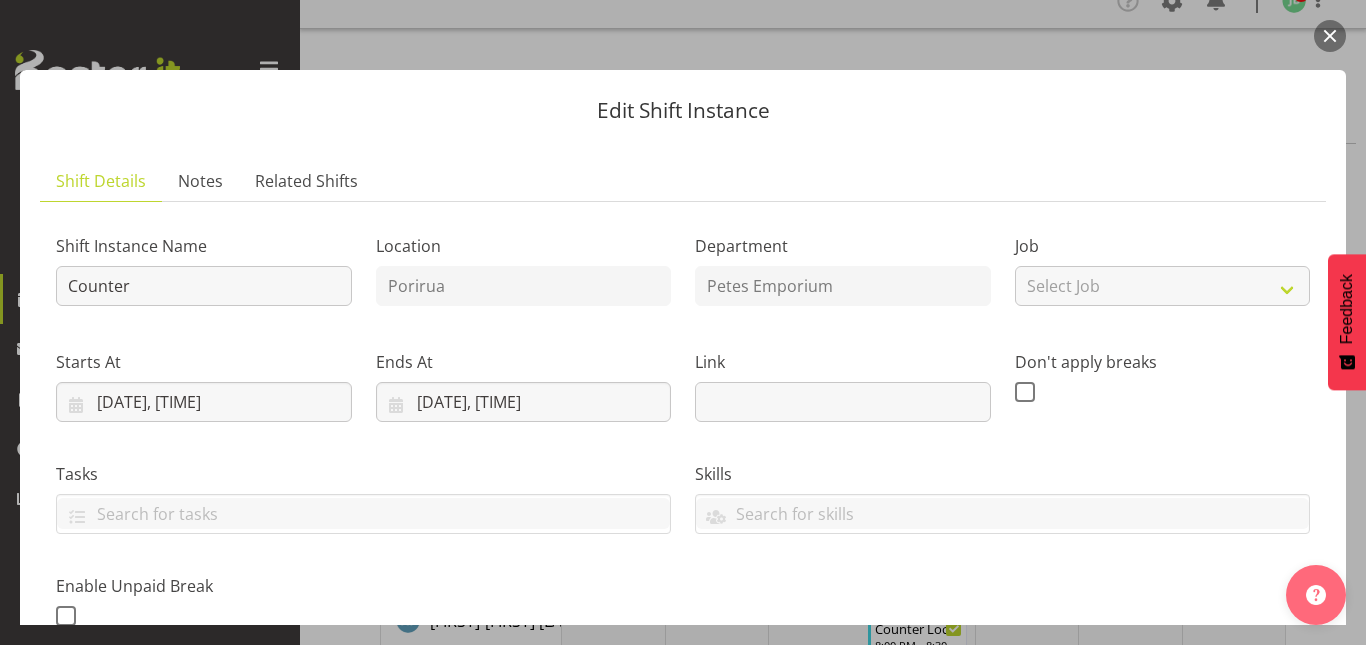 click at bounding box center (1330, 36) 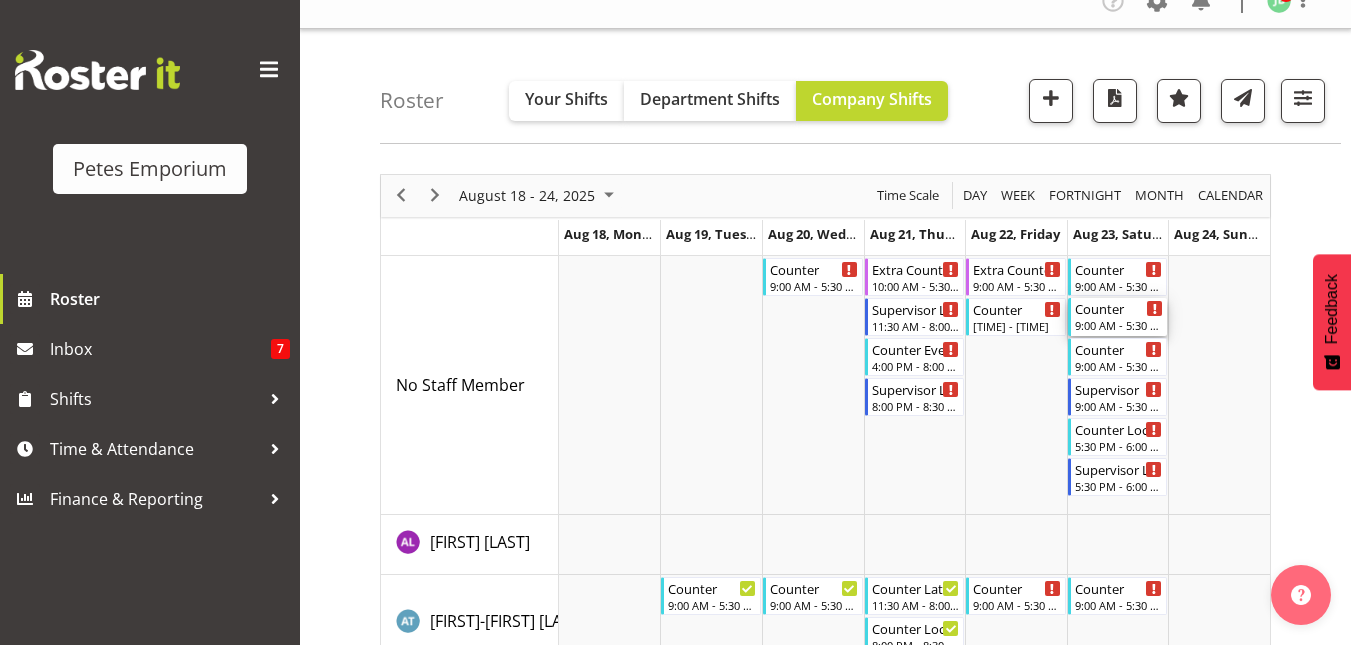 click on "Counter" at bounding box center [1119, 308] 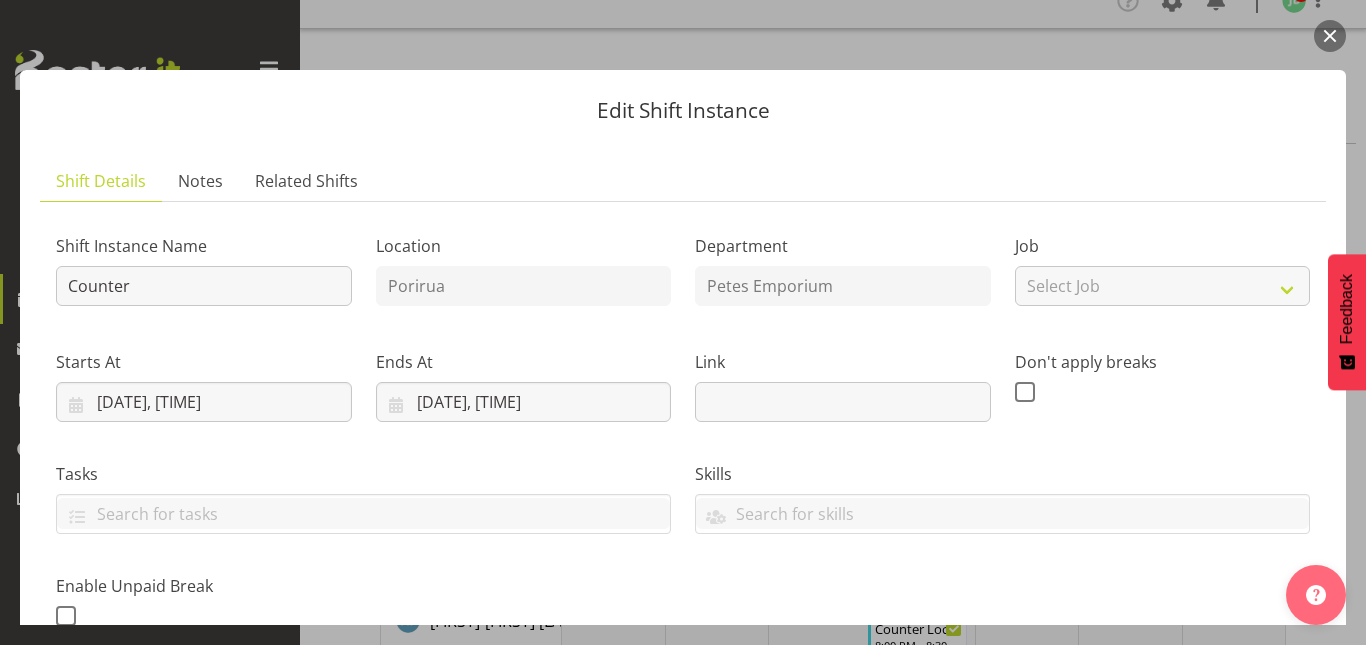 click at bounding box center [1330, 36] 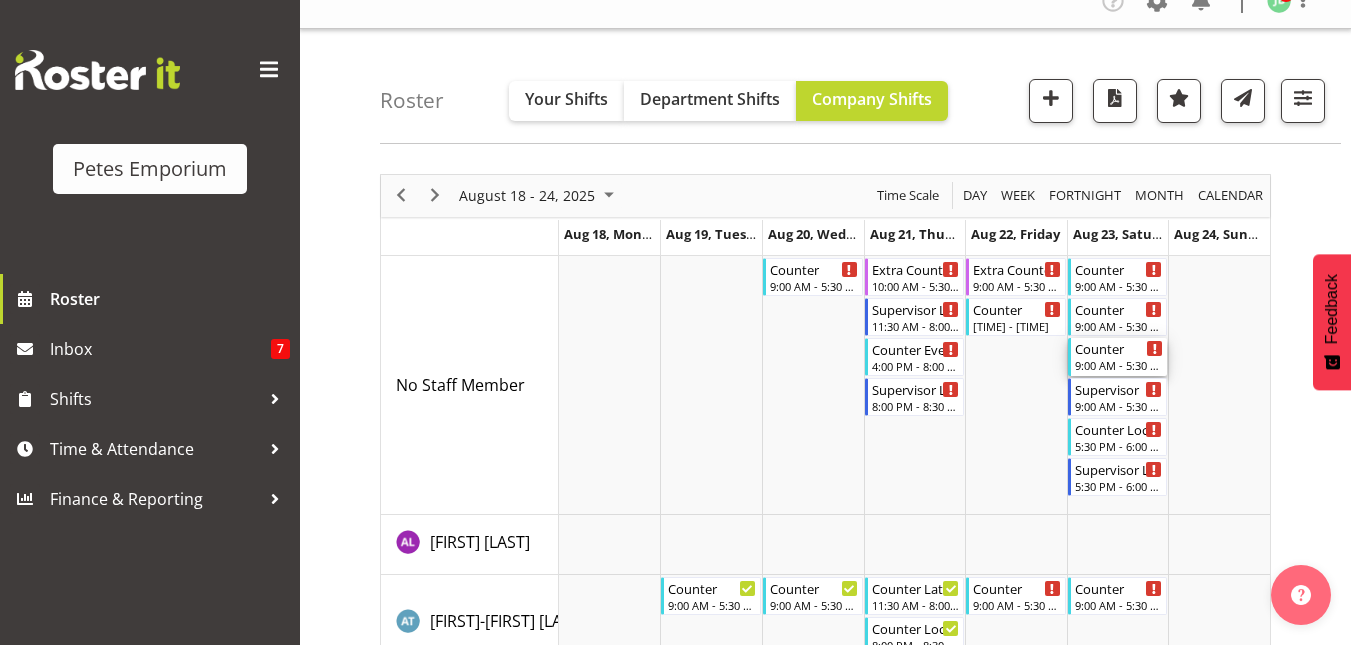 click on "Counter" at bounding box center (1119, 348) 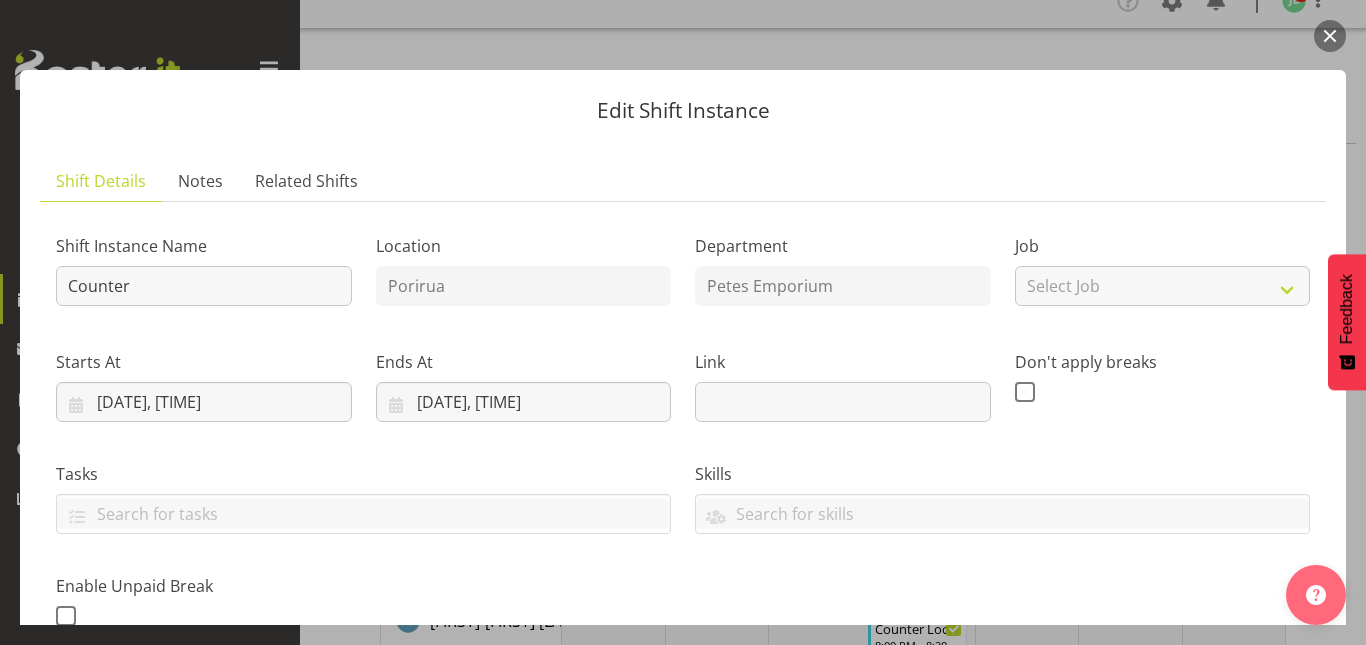 click at bounding box center (1330, 36) 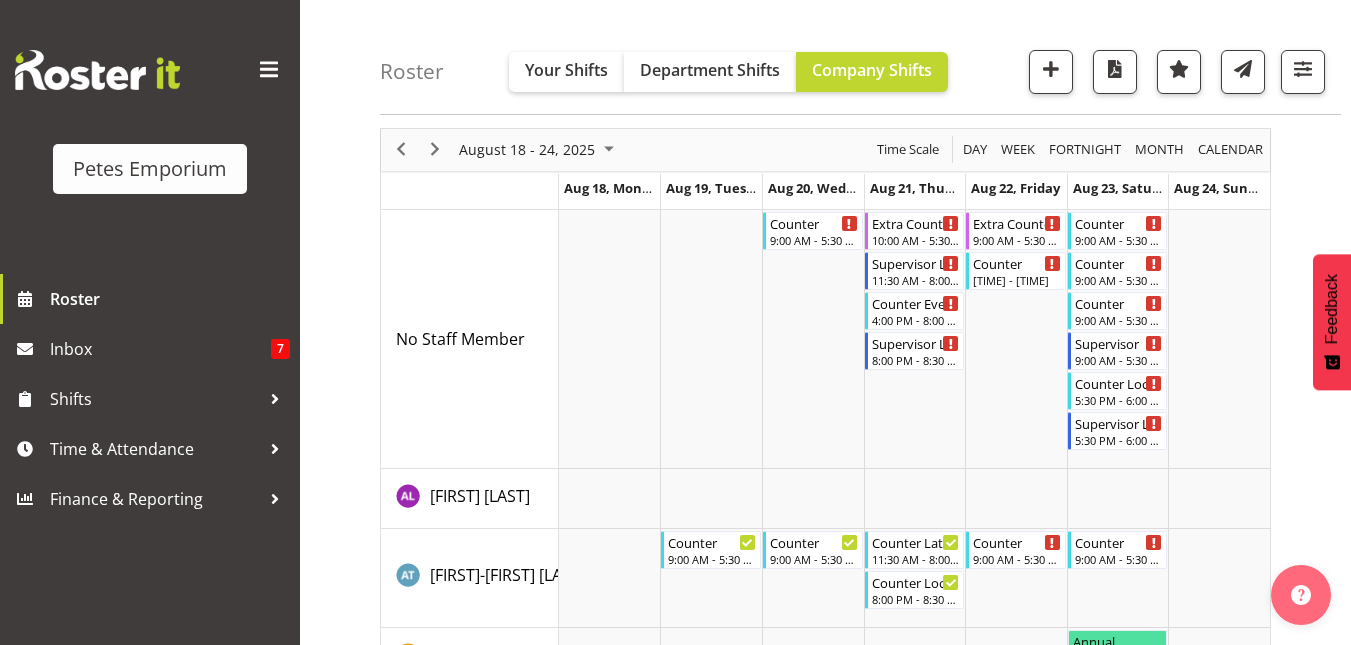 scroll, scrollTop: 0, scrollLeft: 0, axis: both 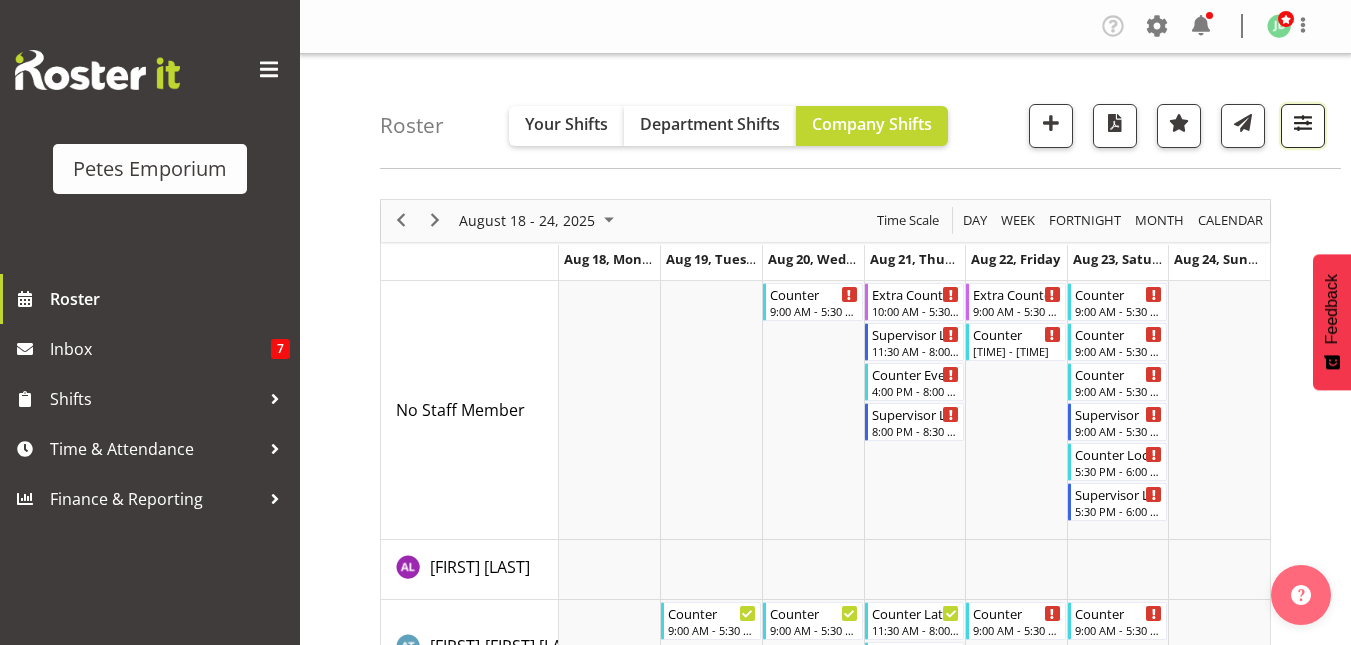 click at bounding box center [1303, 123] 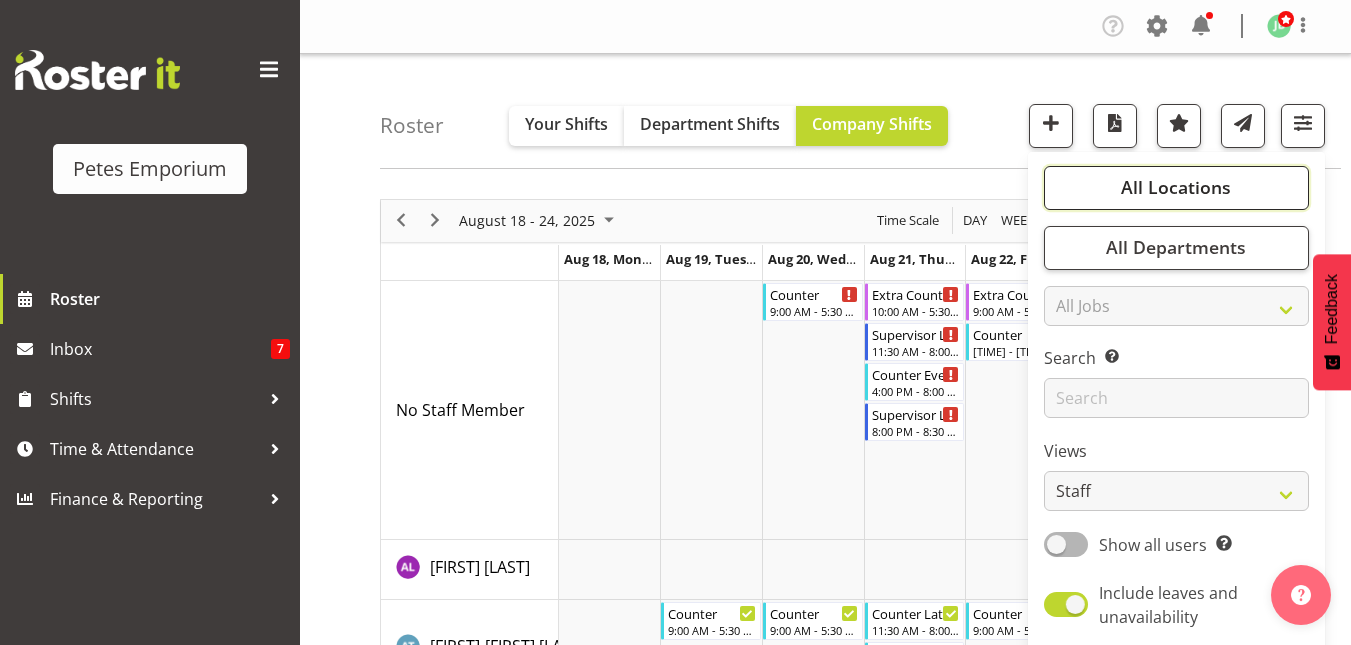 click on "All Locations" at bounding box center [1176, 188] 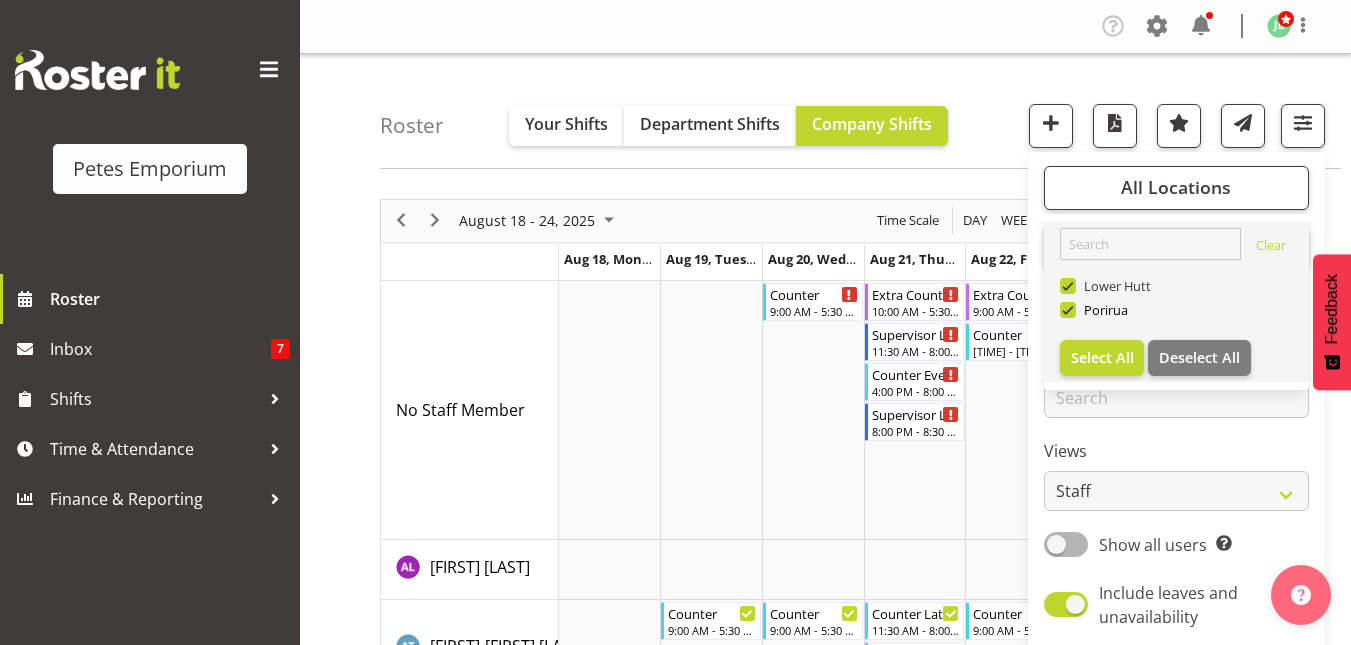 click at bounding box center [1068, 286] 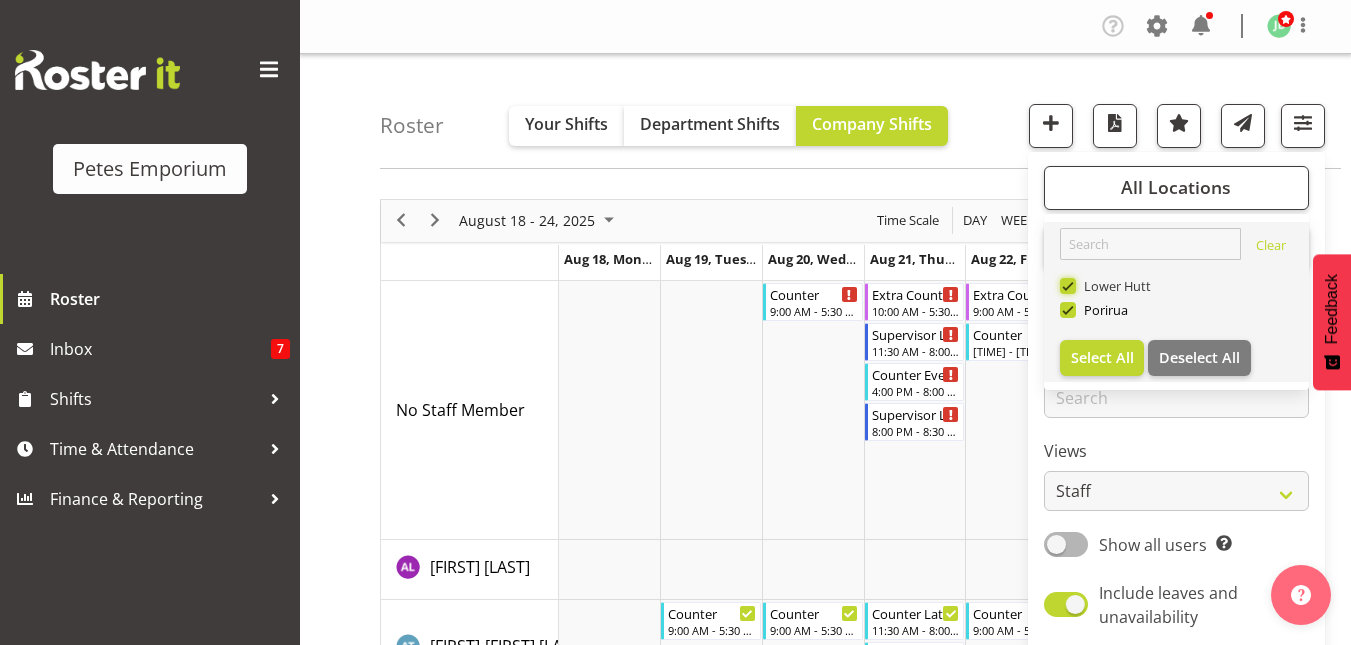click on "Lower Hutt" at bounding box center (1066, 285) 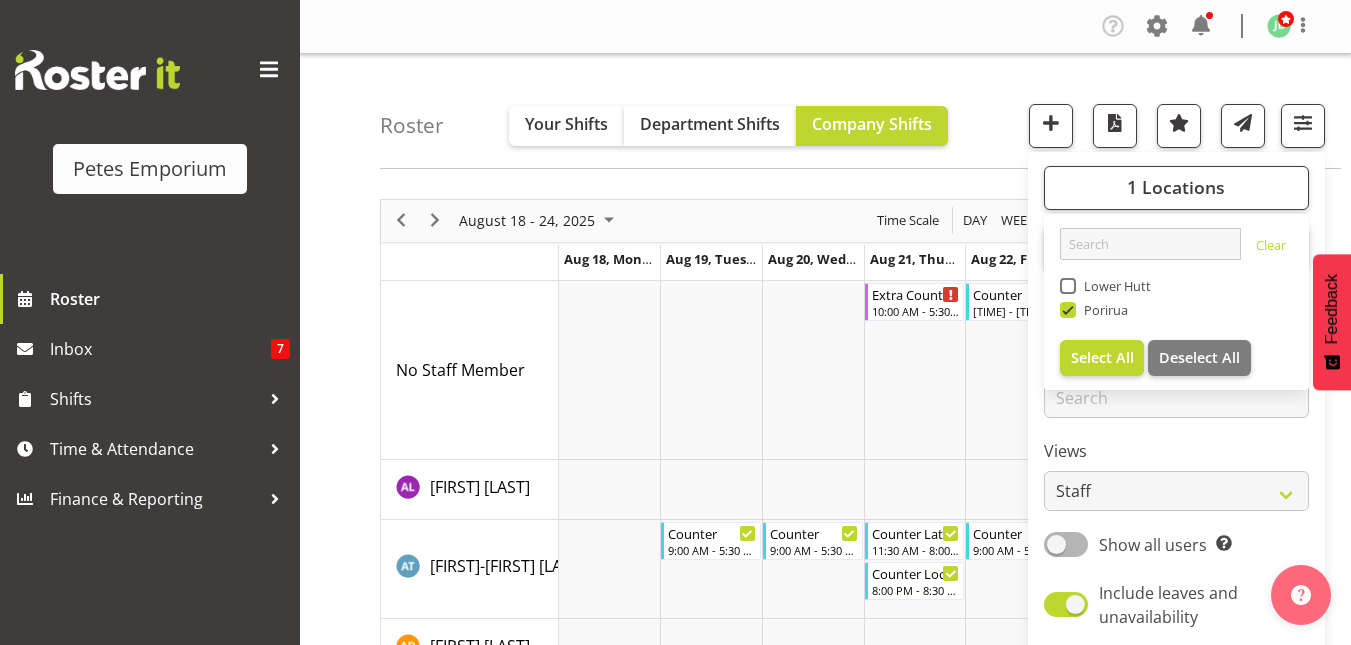 click on "Roster   Your Shifts
Department Shifts
Company Shifts
1 Locations
Clear
Lower Hutt
Porirua
Select All
Deselect All
All Departments
Clear
Petes Emporium
Select All
All Jobs  All Jobs     Search for a particular employee" at bounding box center [860, 111] 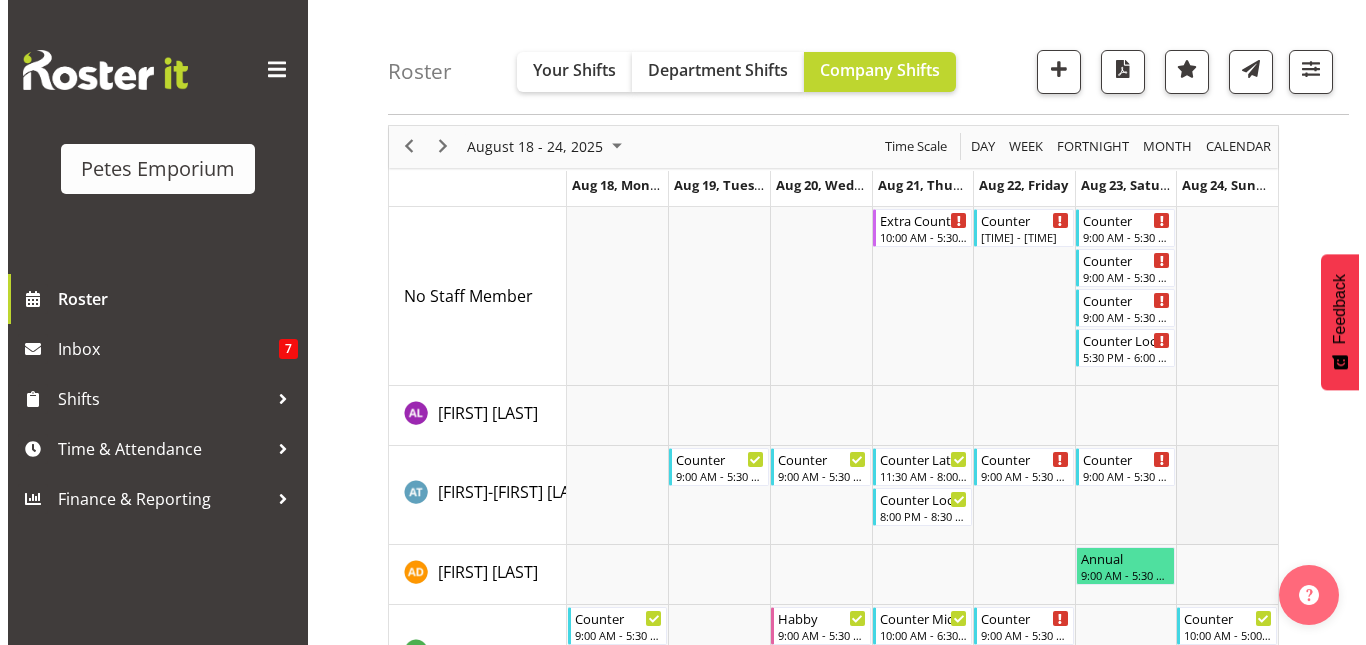 scroll, scrollTop: 0, scrollLeft: 0, axis: both 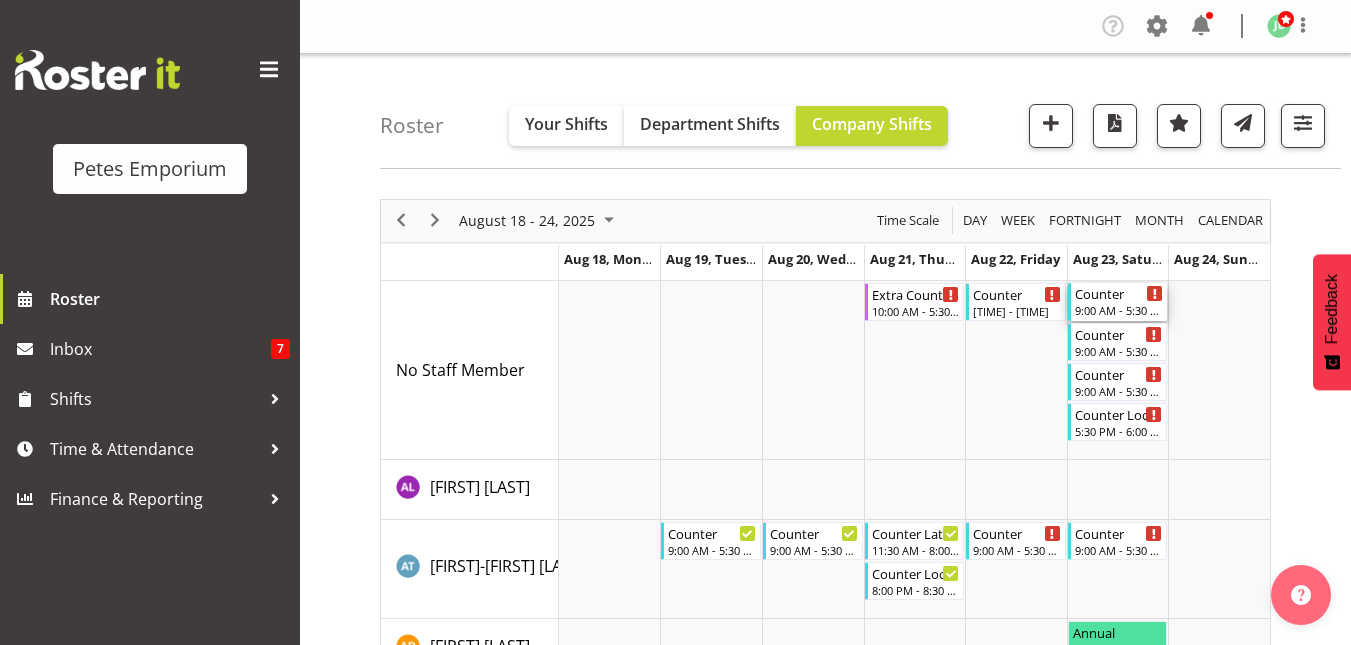 click on "Counter" at bounding box center [1119, 293] 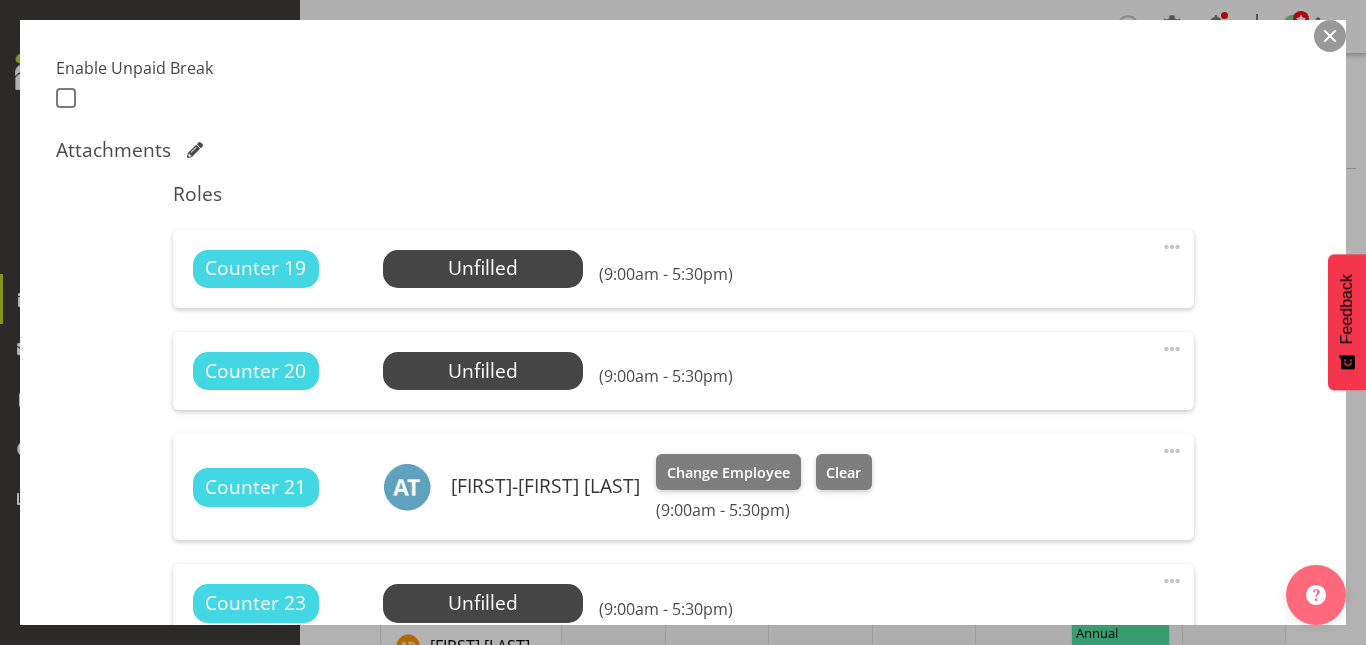 scroll, scrollTop: 519, scrollLeft: 0, axis: vertical 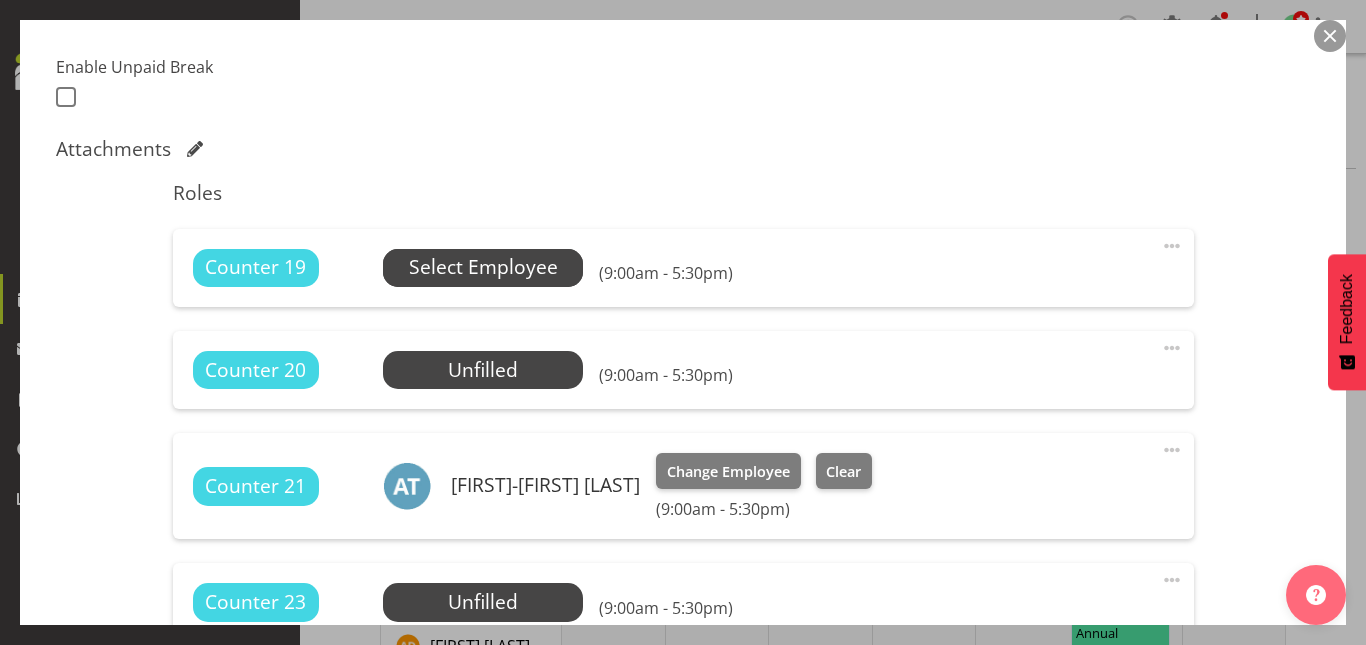 click on "Select Employee" at bounding box center (483, 267) 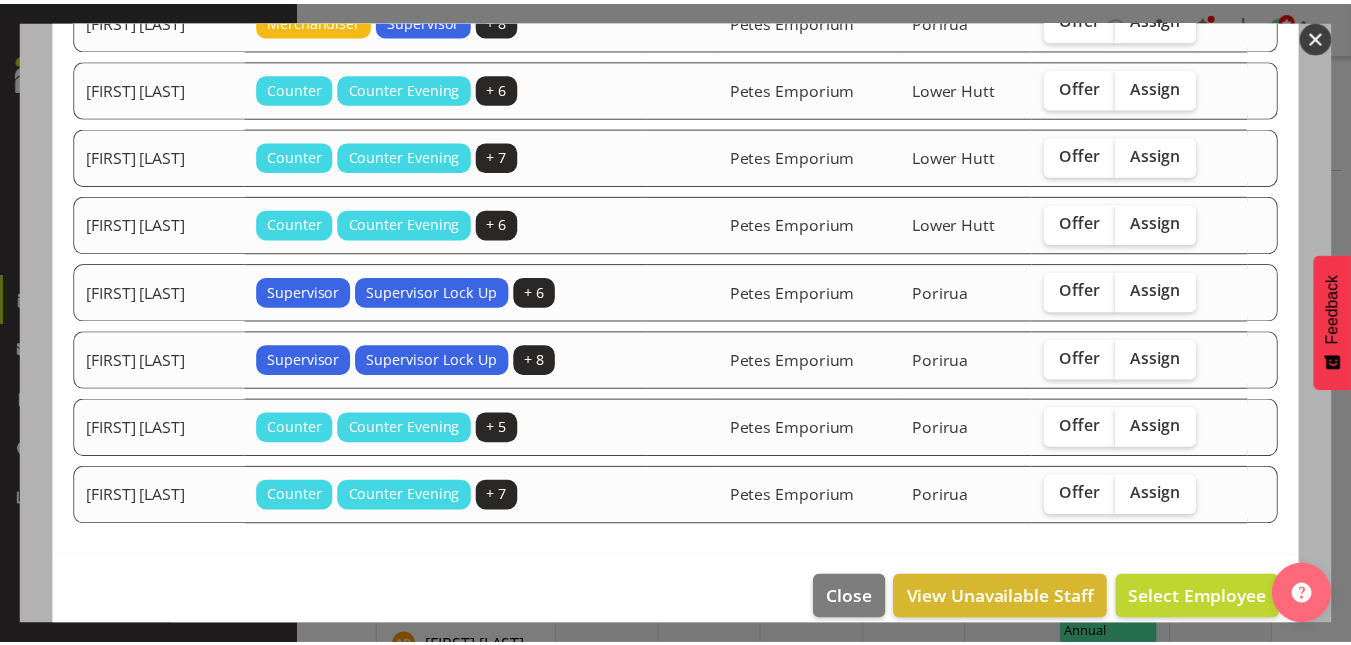 scroll, scrollTop: 778, scrollLeft: 0, axis: vertical 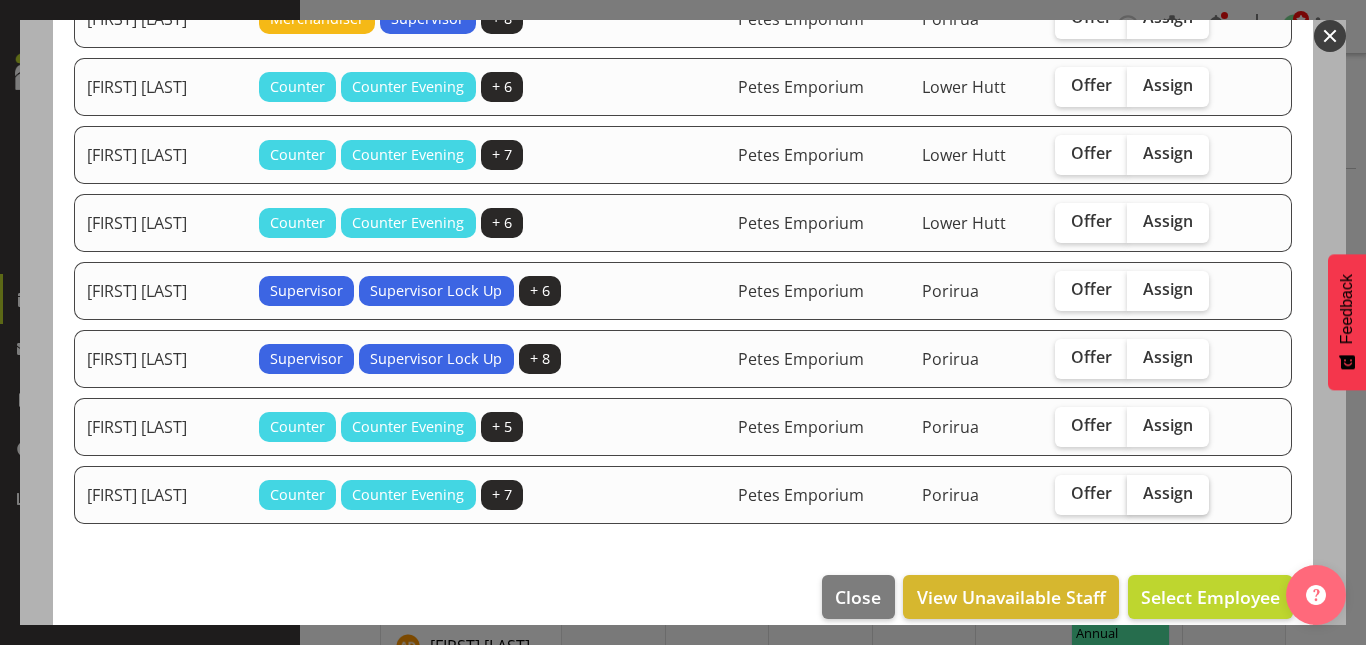 click on "Assign" at bounding box center (1168, 493) 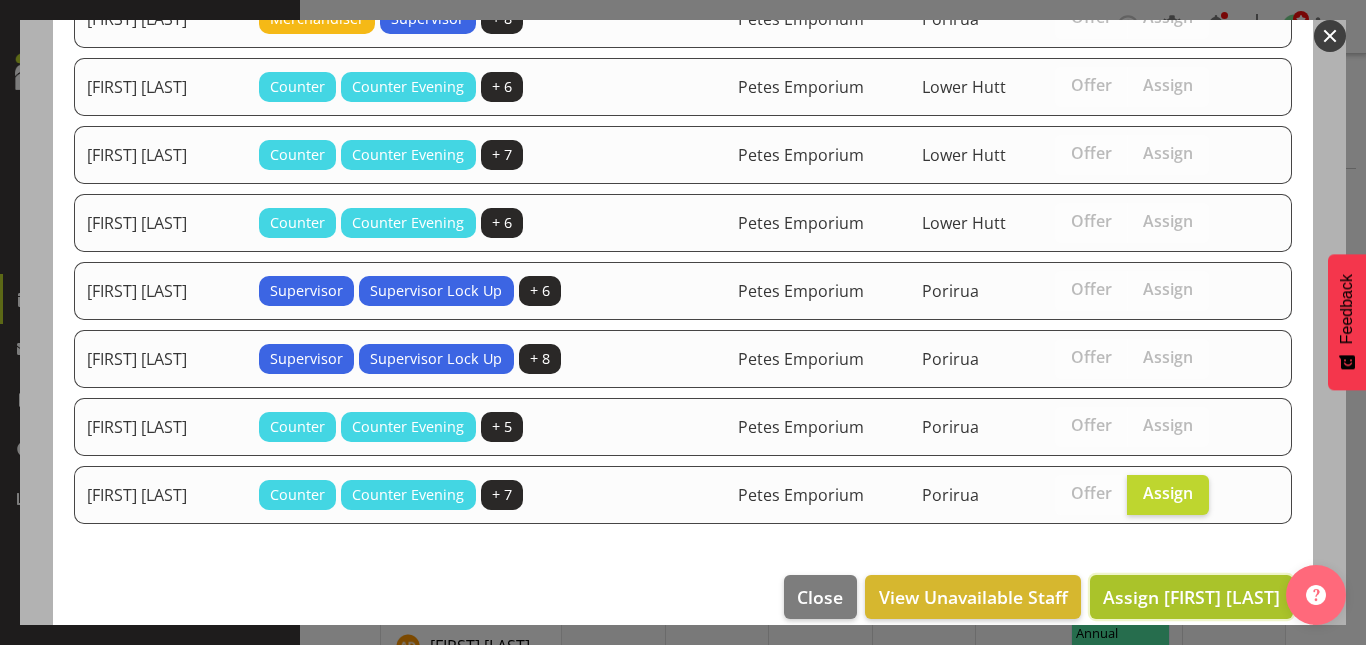 click on "Assign Tamara Straker" at bounding box center [1191, 597] 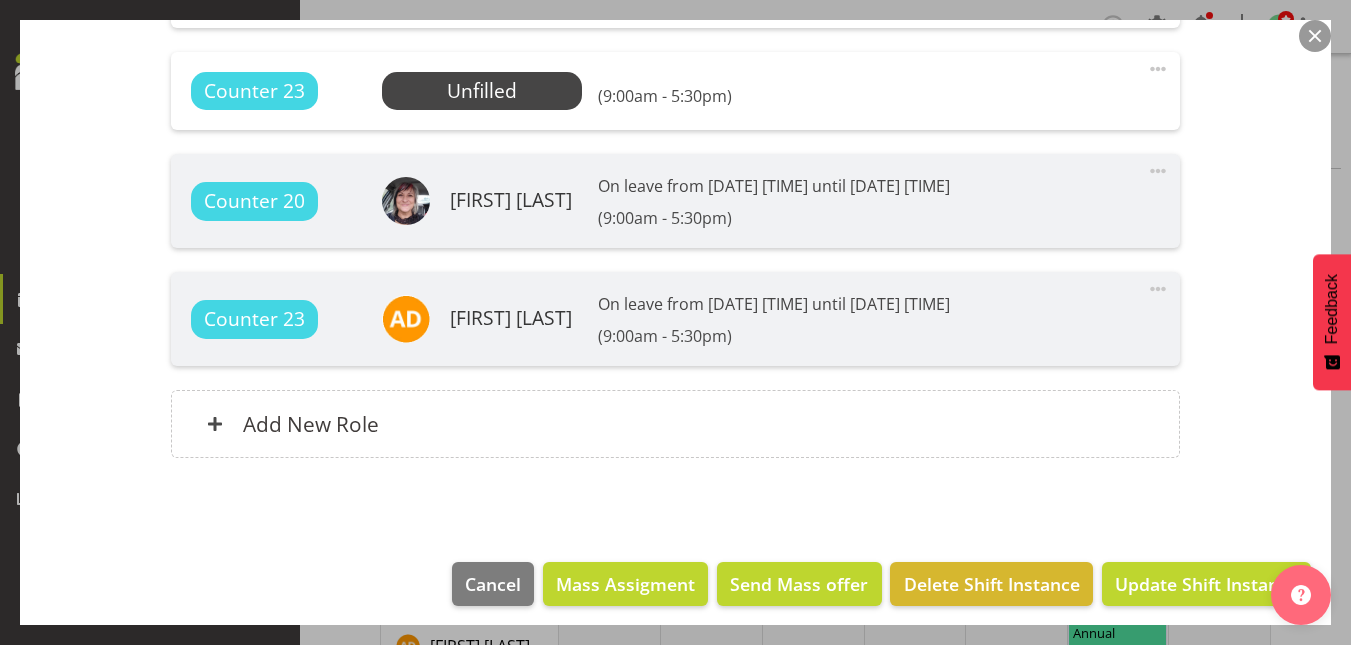 scroll, scrollTop: 1069, scrollLeft: 0, axis: vertical 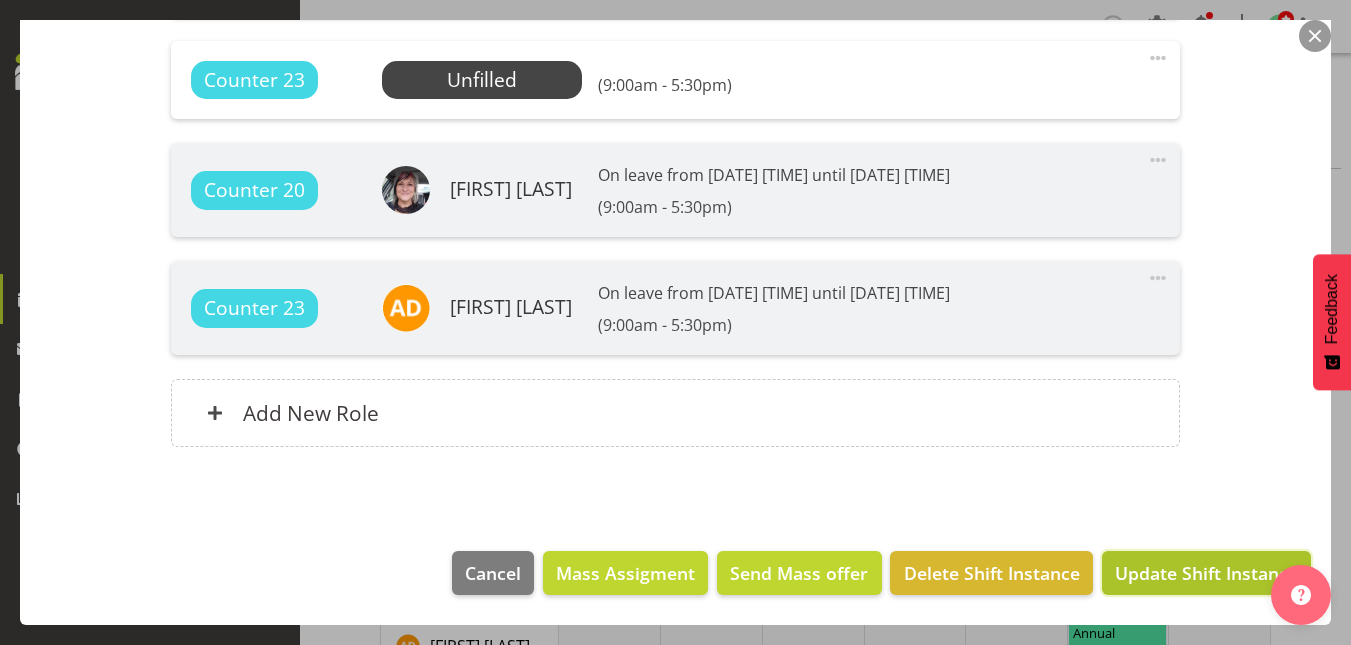 click on "Update Shift Instance" at bounding box center [1206, 573] 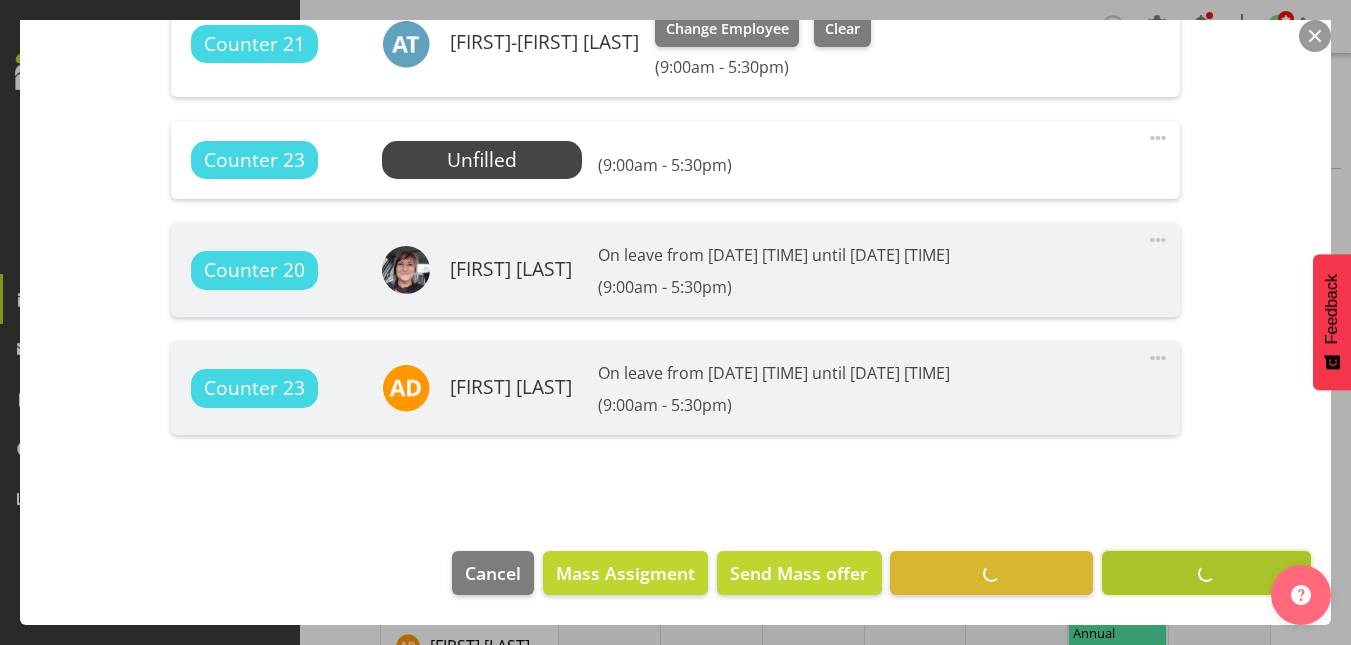 scroll, scrollTop: 989, scrollLeft: 0, axis: vertical 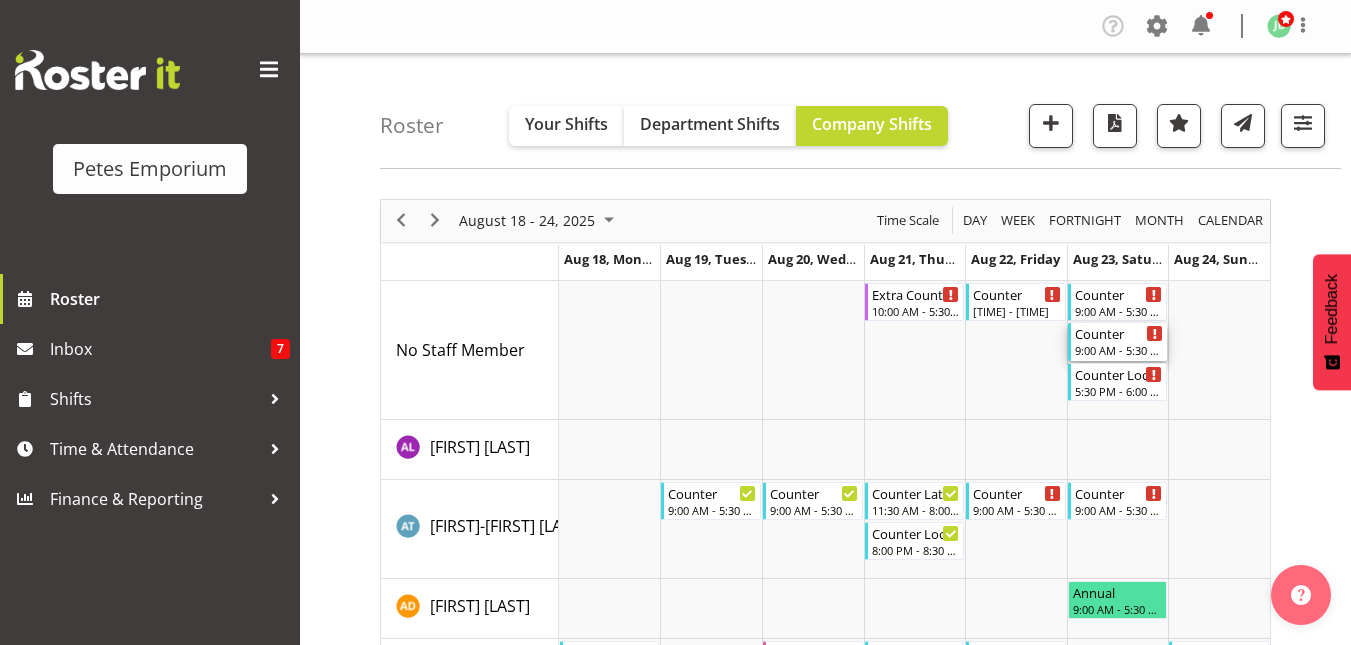 click on "Counter" at bounding box center (1119, 333) 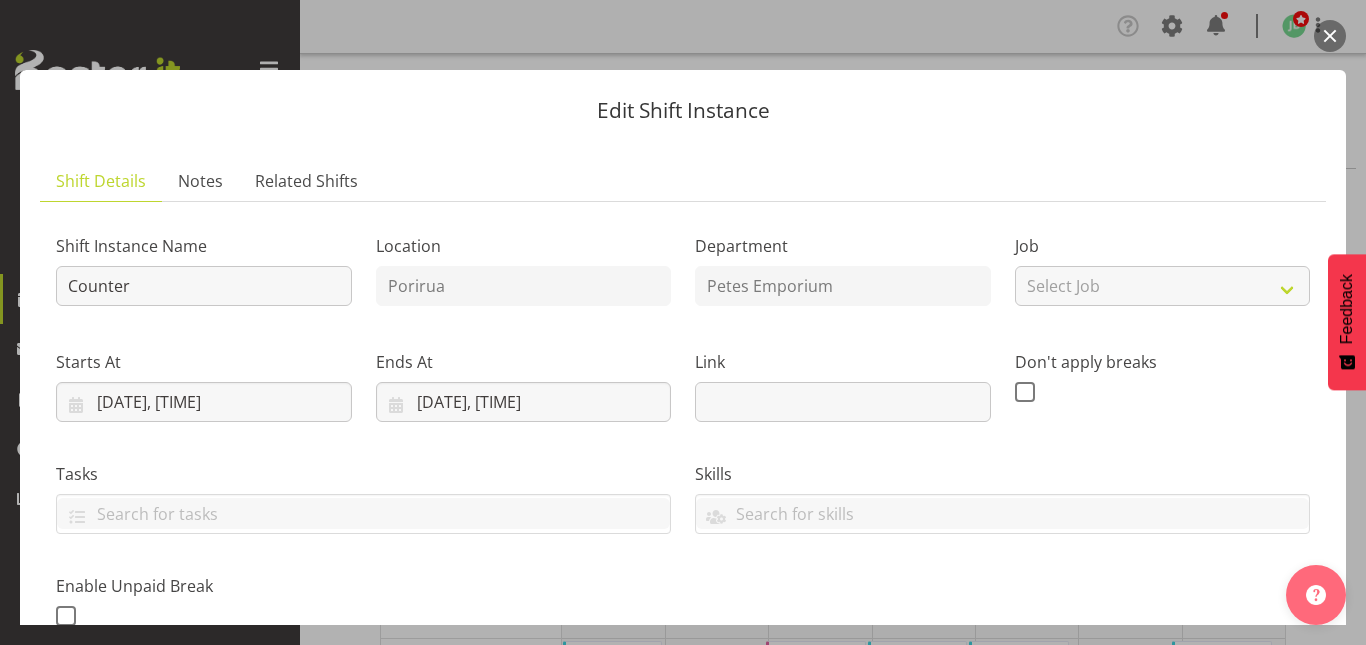 click at bounding box center [1330, 36] 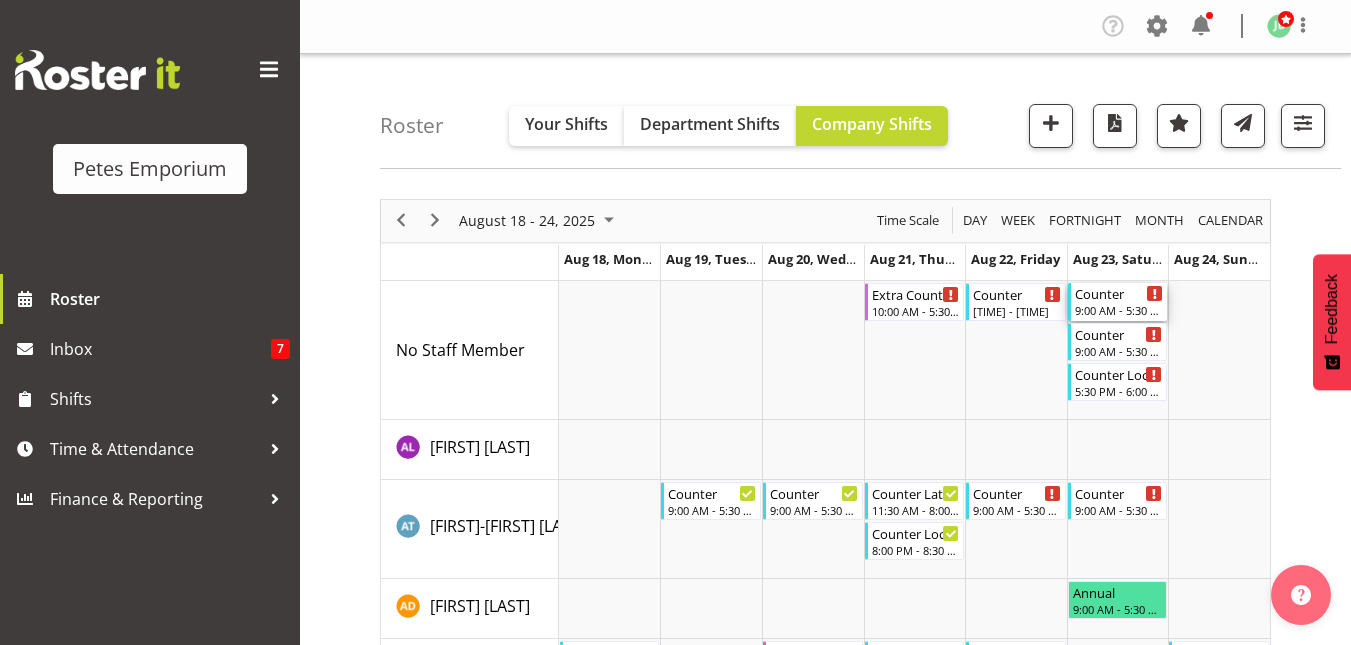 click on "Counter" at bounding box center [1119, 293] 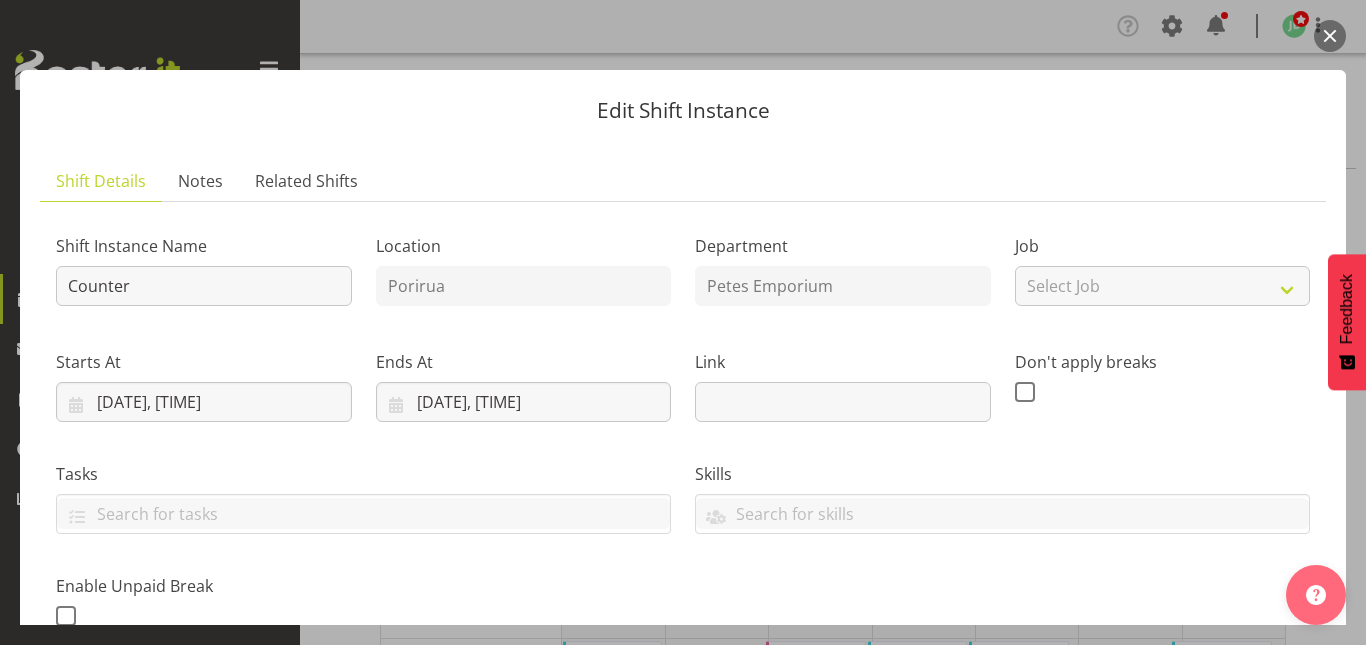 click at bounding box center (1330, 36) 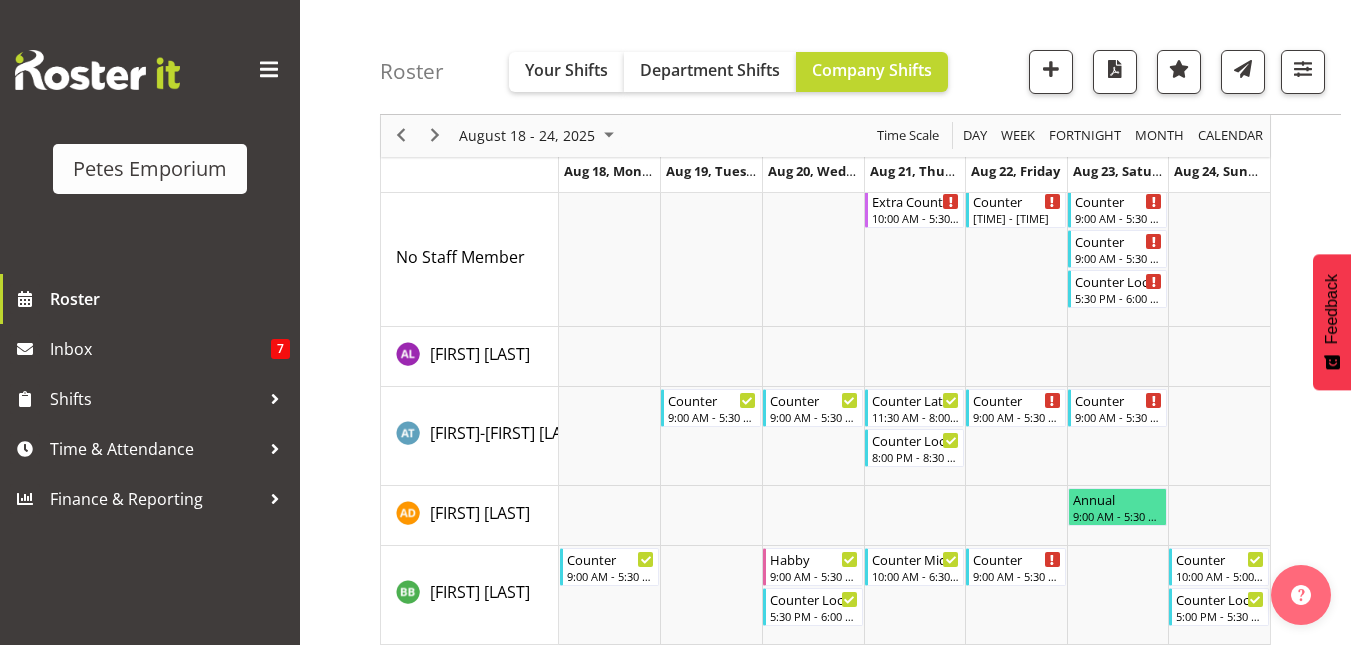 scroll, scrollTop: 0, scrollLeft: 0, axis: both 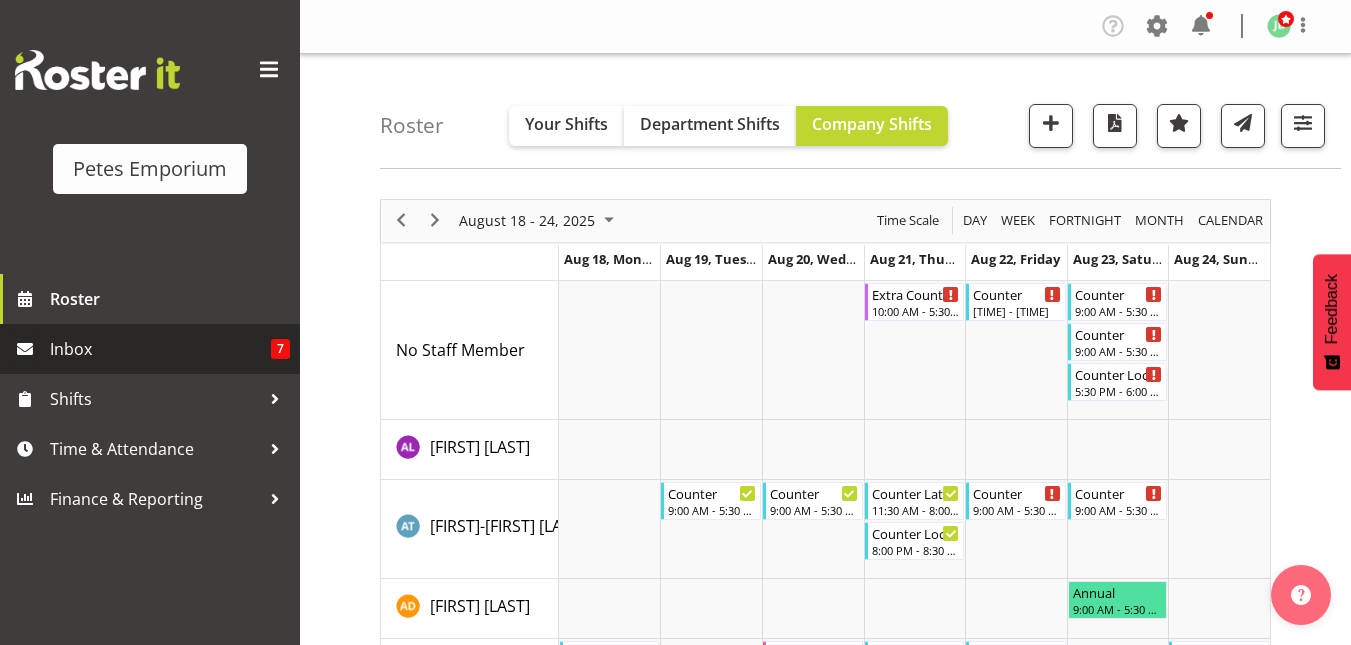 click on "Inbox
7" at bounding box center (150, 349) 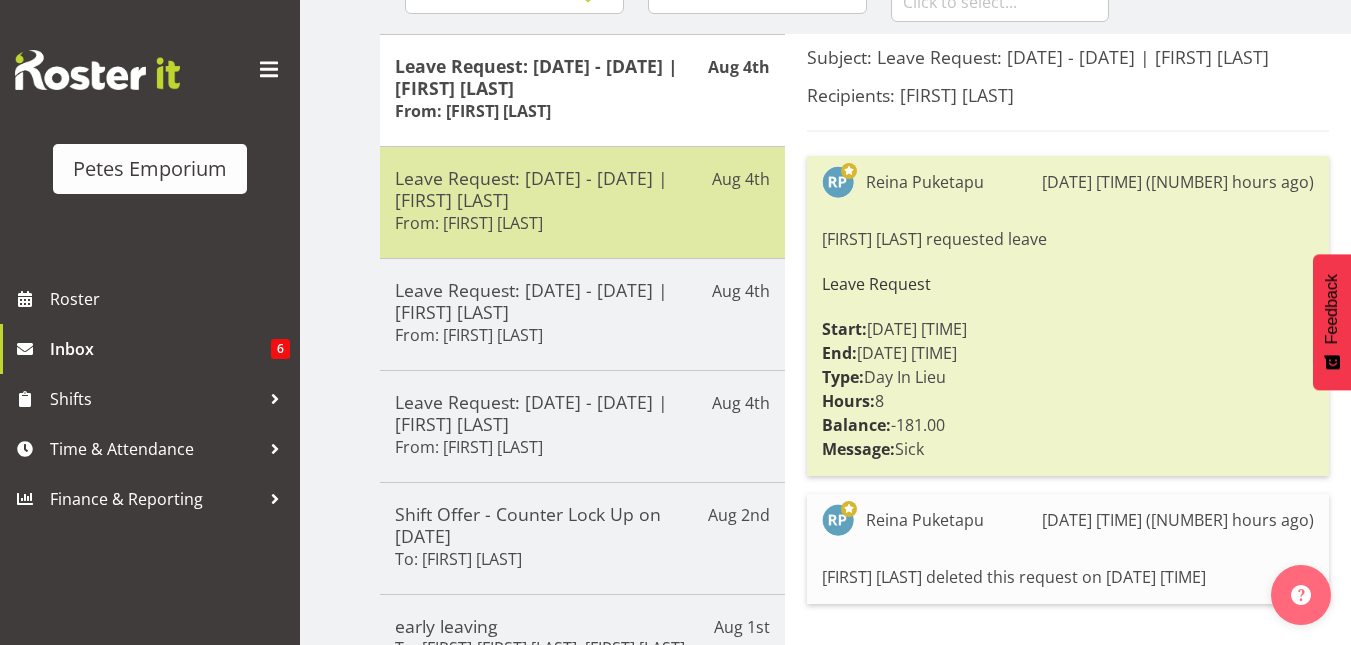 scroll, scrollTop: 174, scrollLeft: 0, axis: vertical 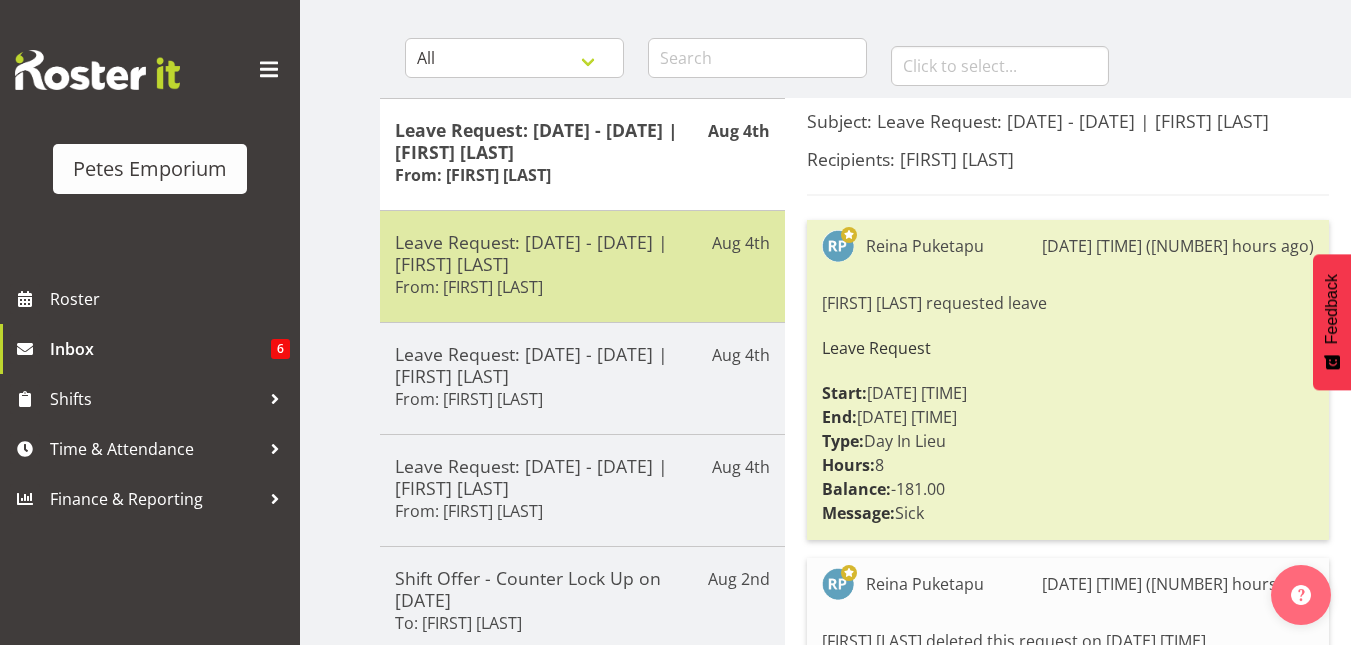 click on "Leave Request: [DATE] - [DATE] | [FIRST] [LAST]" at bounding box center (582, 141) 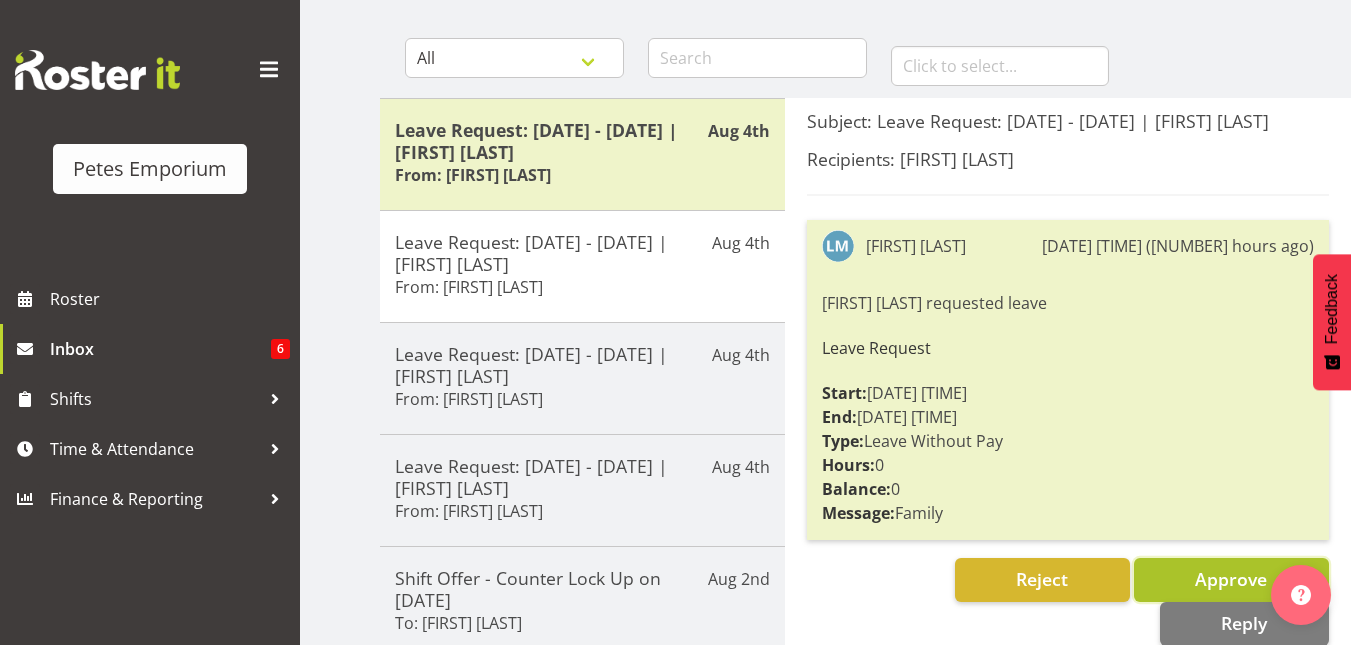 click on "Approve" at bounding box center [1231, 579] 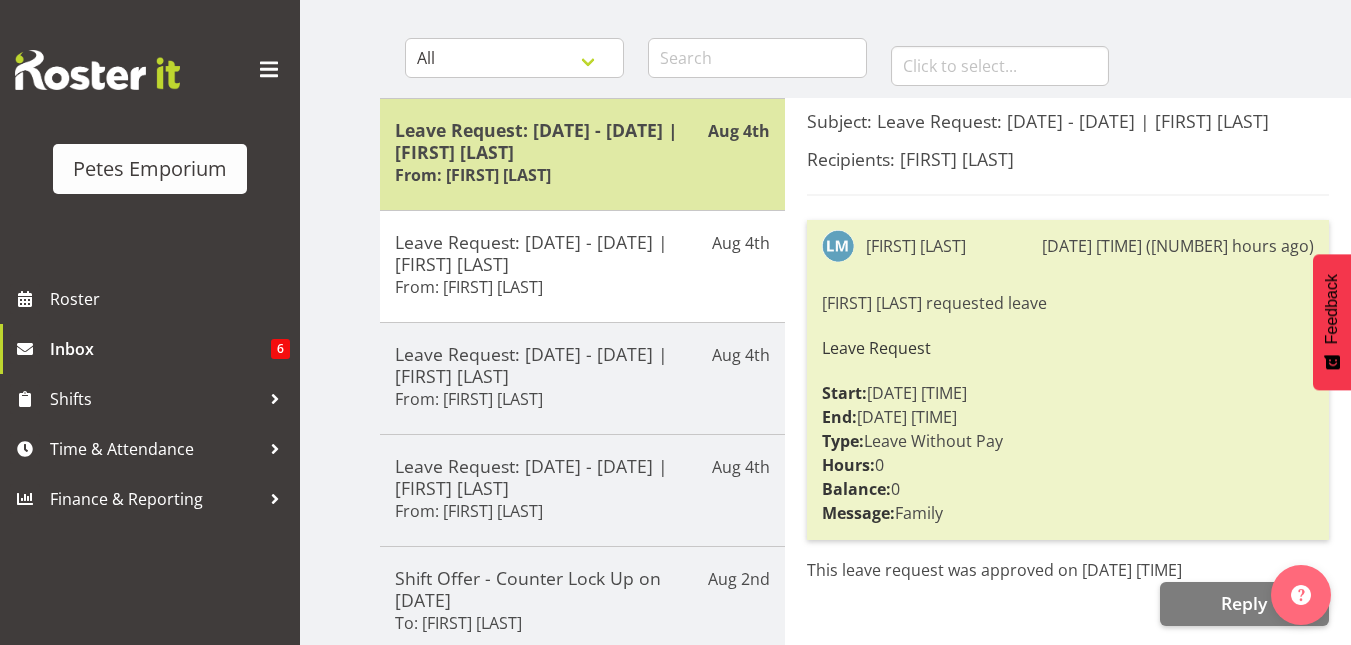 click on "Leave Request: 04/08/25 - 04/08/25 | Reina Puketapu" at bounding box center (582, 141) 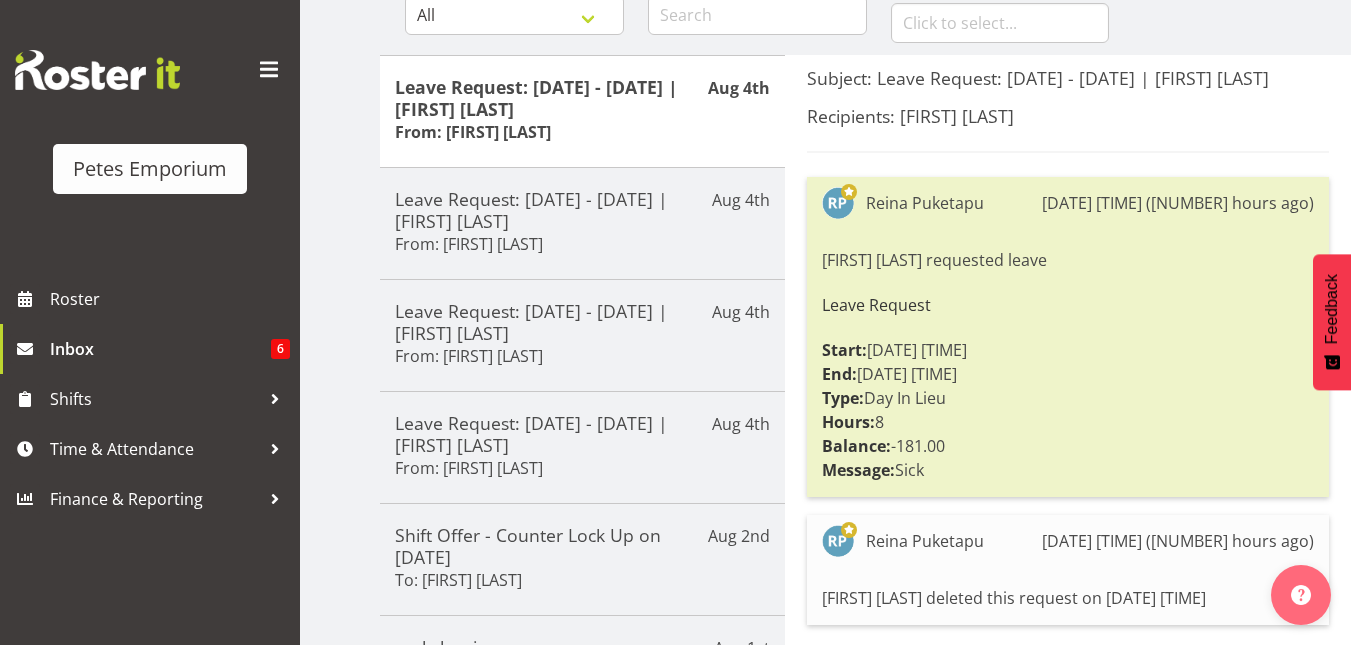 scroll, scrollTop: 219, scrollLeft: 0, axis: vertical 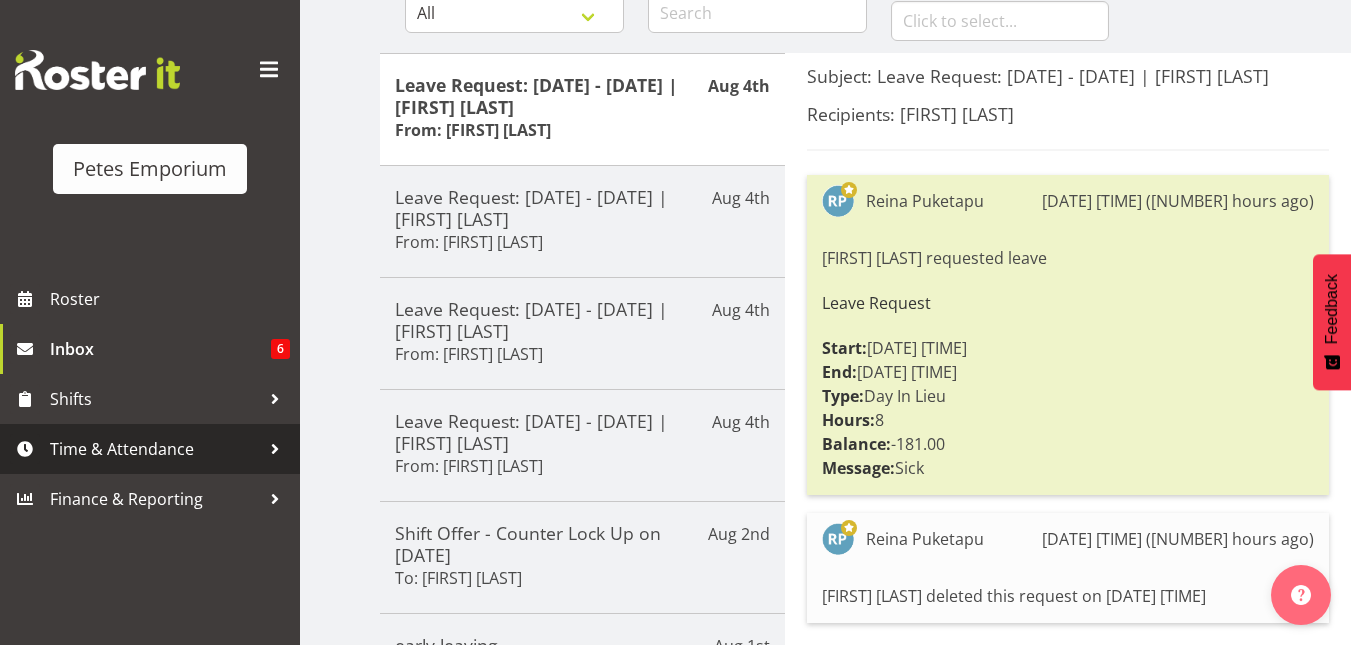 click on "Time & Attendance" at bounding box center (155, 449) 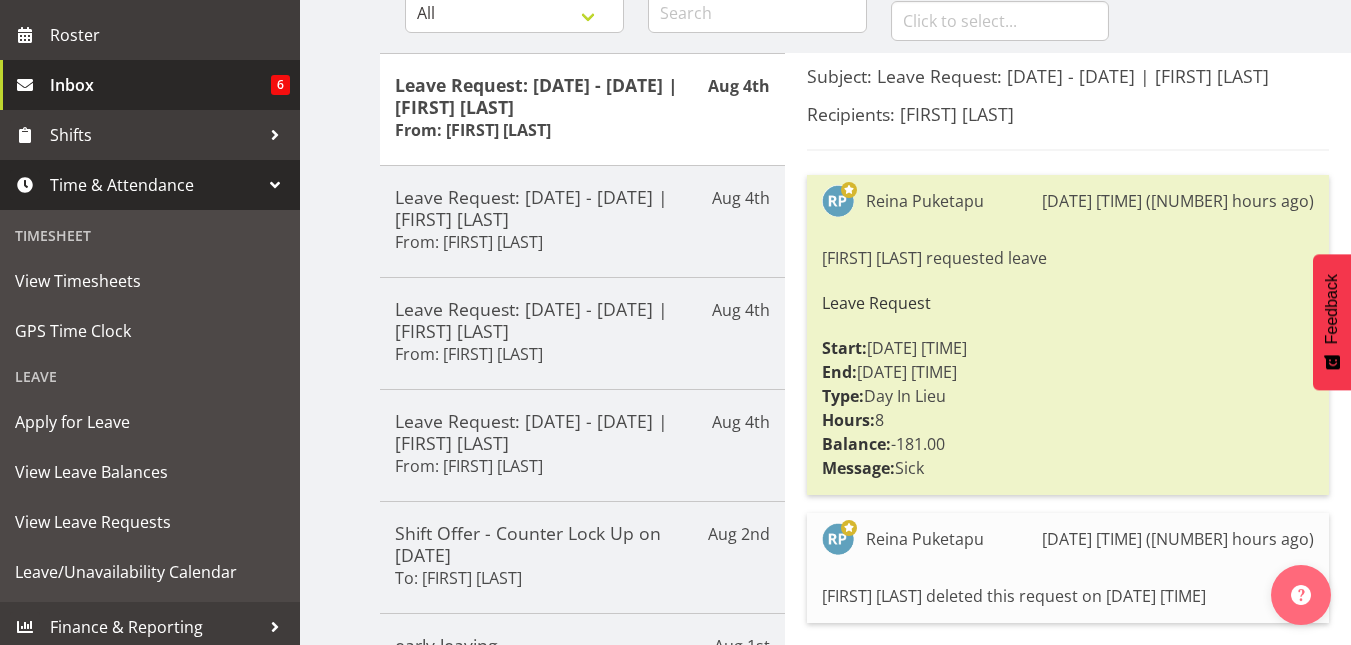 scroll, scrollTop: 269, scrollLeft: 0, axis: vertical 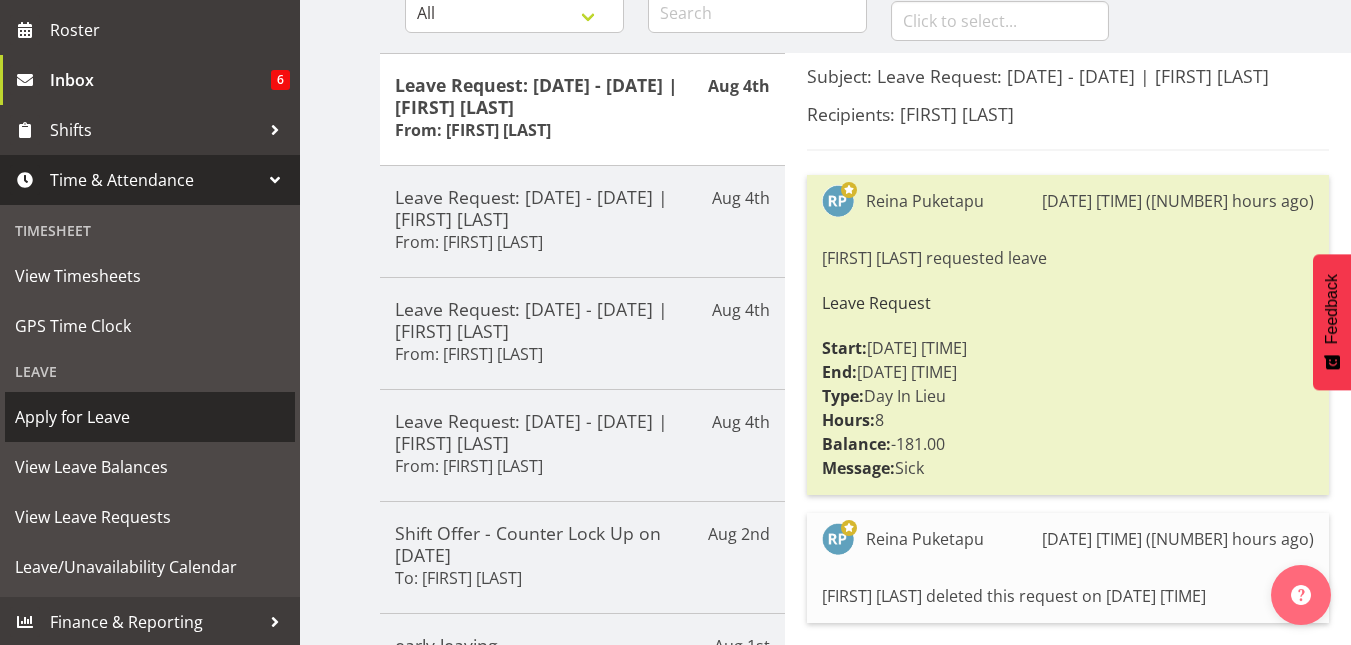 click on "Apply for Leave" at bounding box center (150, 417) 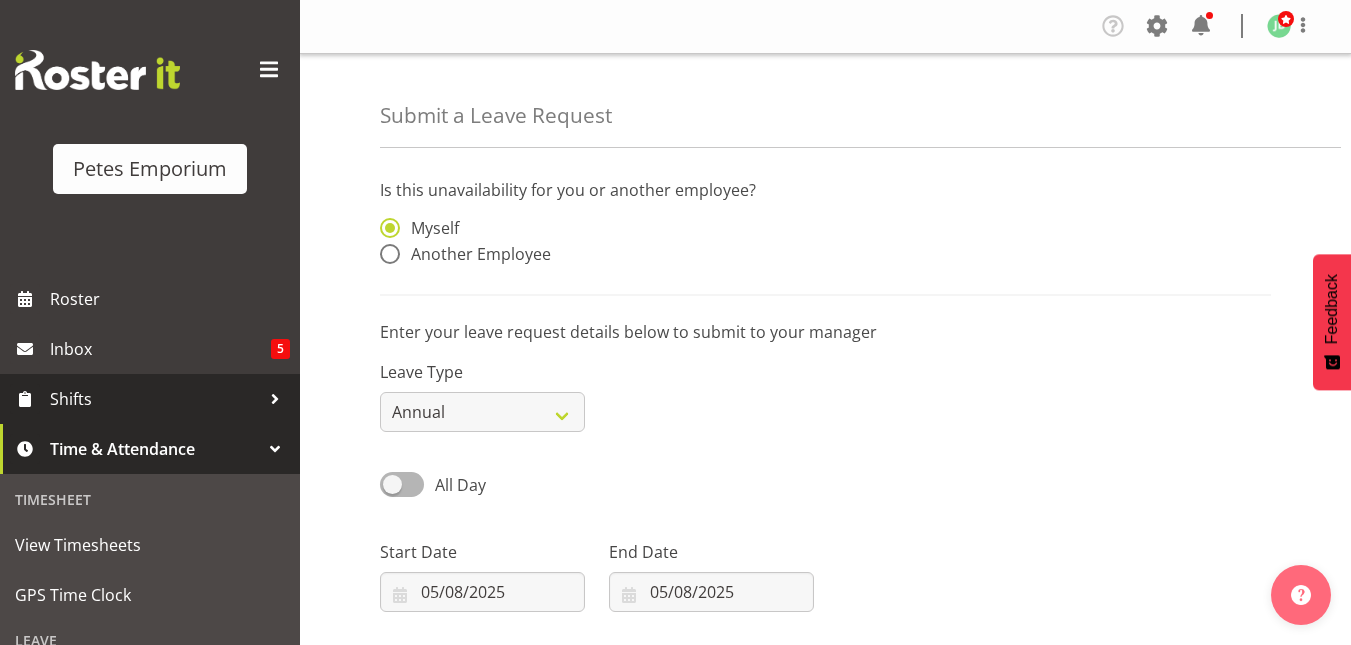 scroll, scrollTop: 0, scrollLeft: 0, axis: both 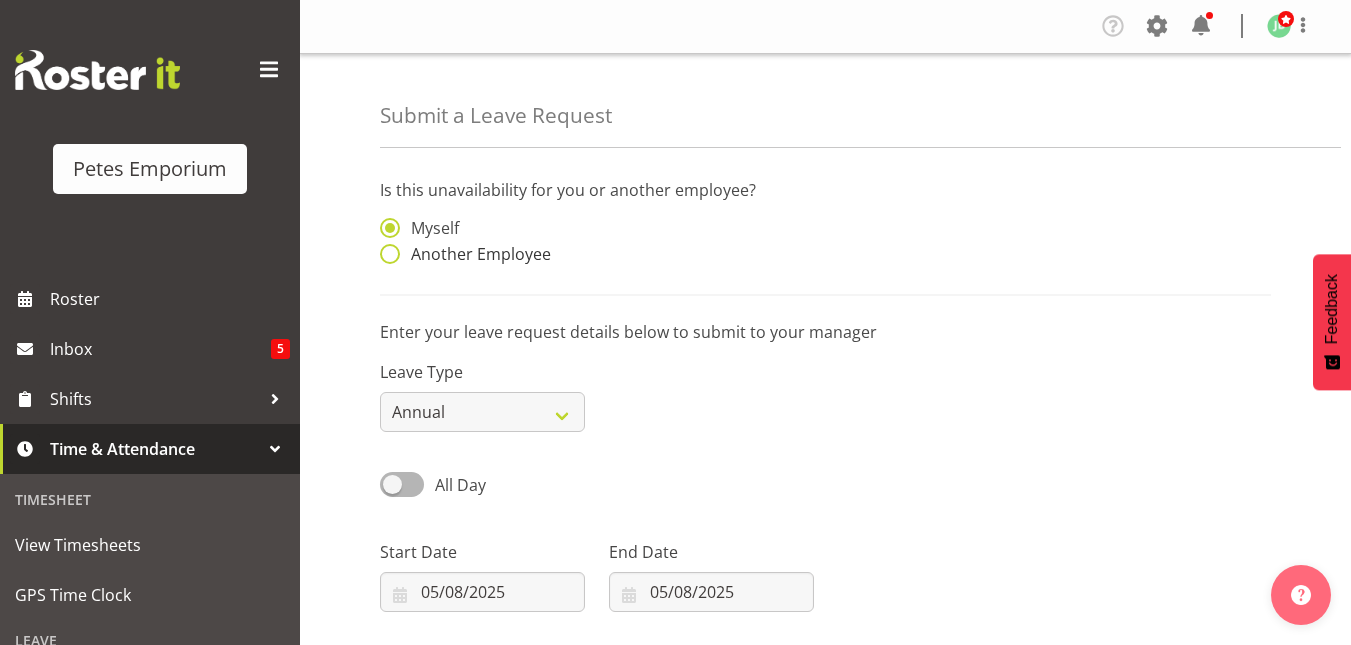 click at bounding box center [390, 254] 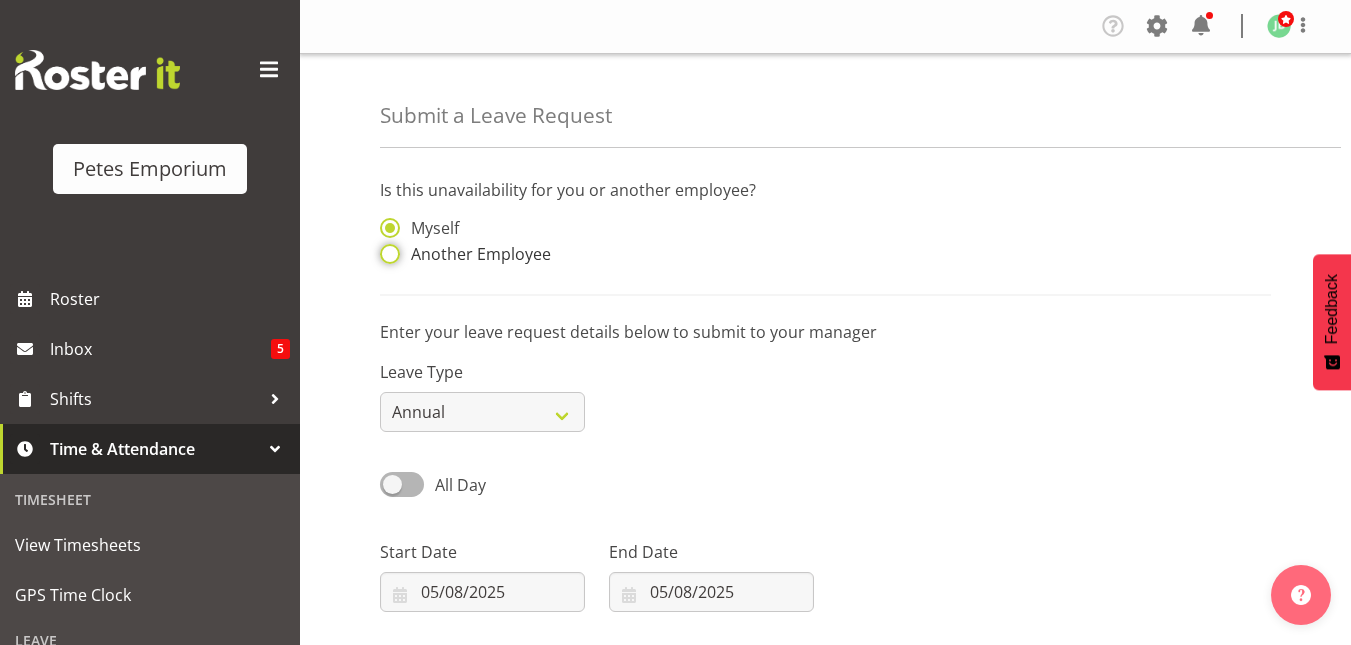 radio on "true" 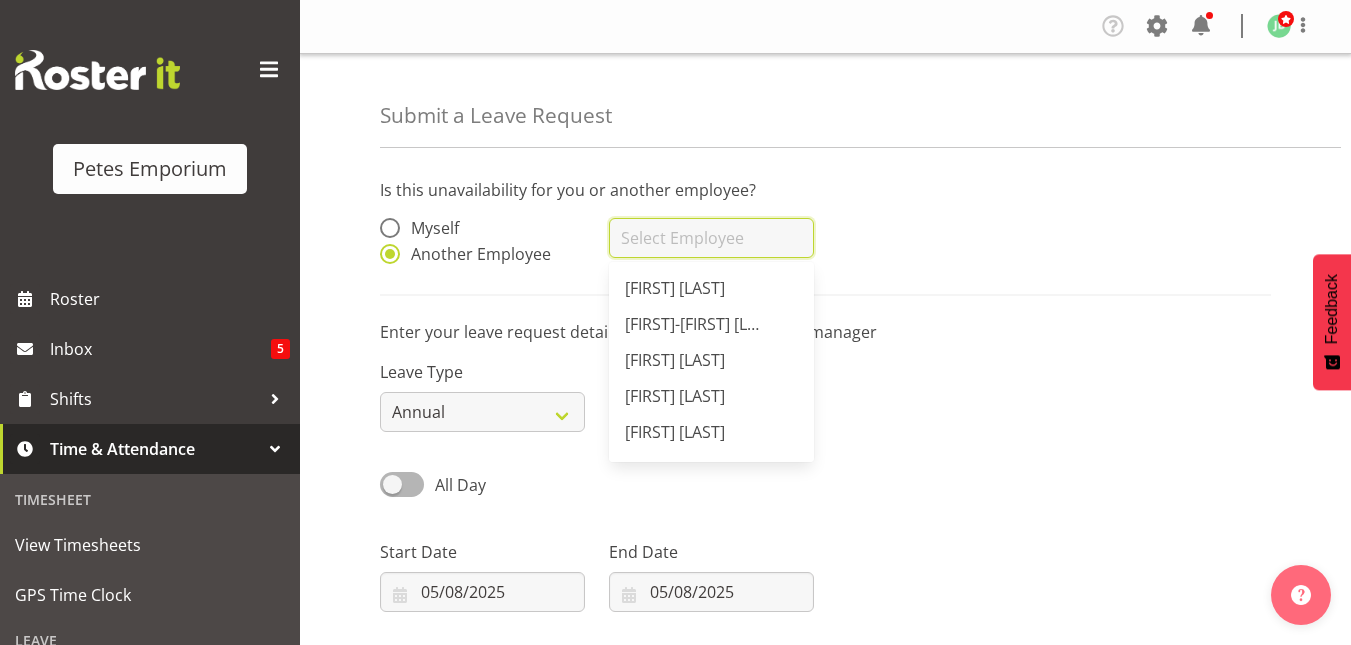click at bounding box center (711, 238) 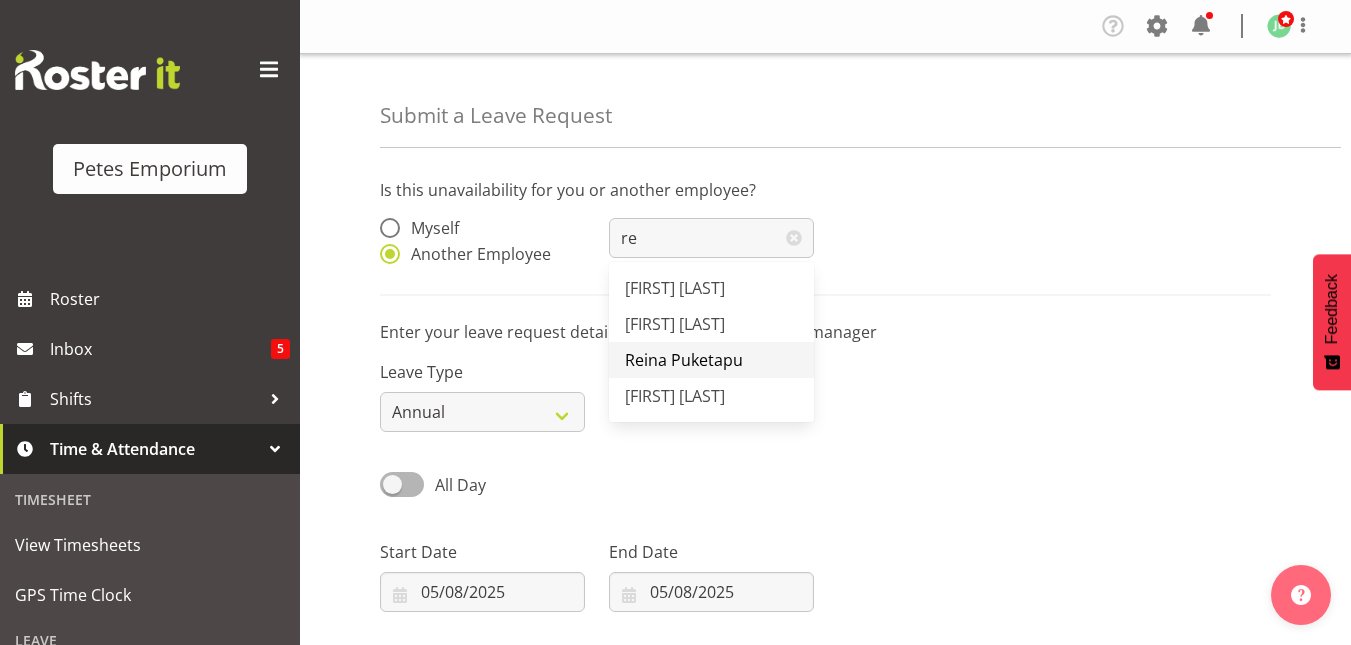 click on "Reina Puketapu" at bounding box center [684, 360] 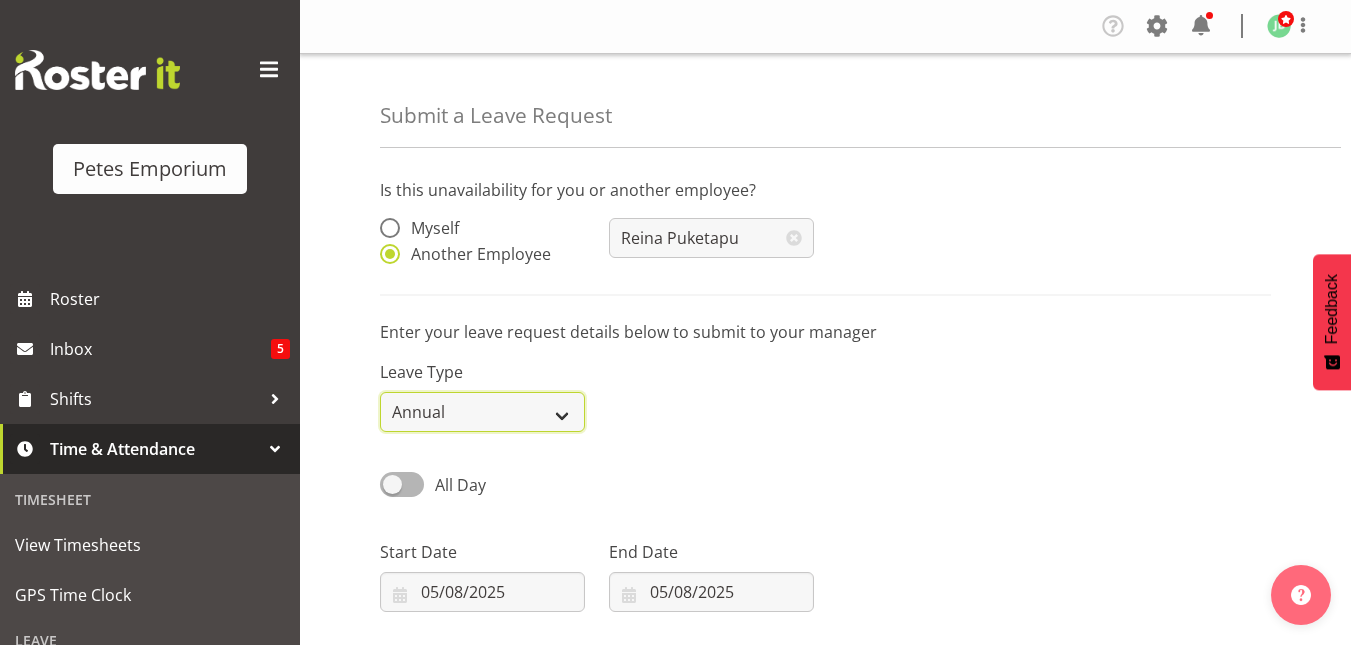 click on "Annual Sick Leave Without Pay Bereavement Domestic Violence Parental Jury Service Day In Lieu   Other" at bounding box center (482, 412) 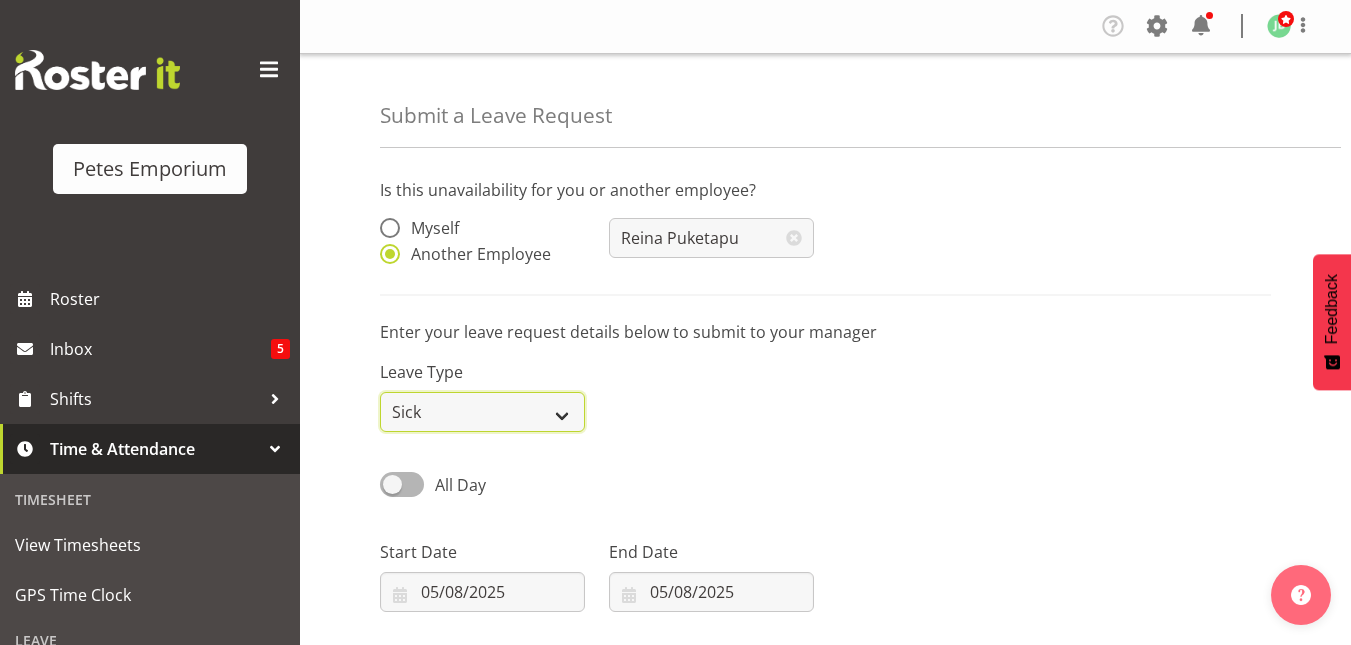 click on "Annual Sick Leave Without Pay Bereavement Domestic Violence Parental Jury Service Day In Lieu   Other" at bounding box center (482, 412) 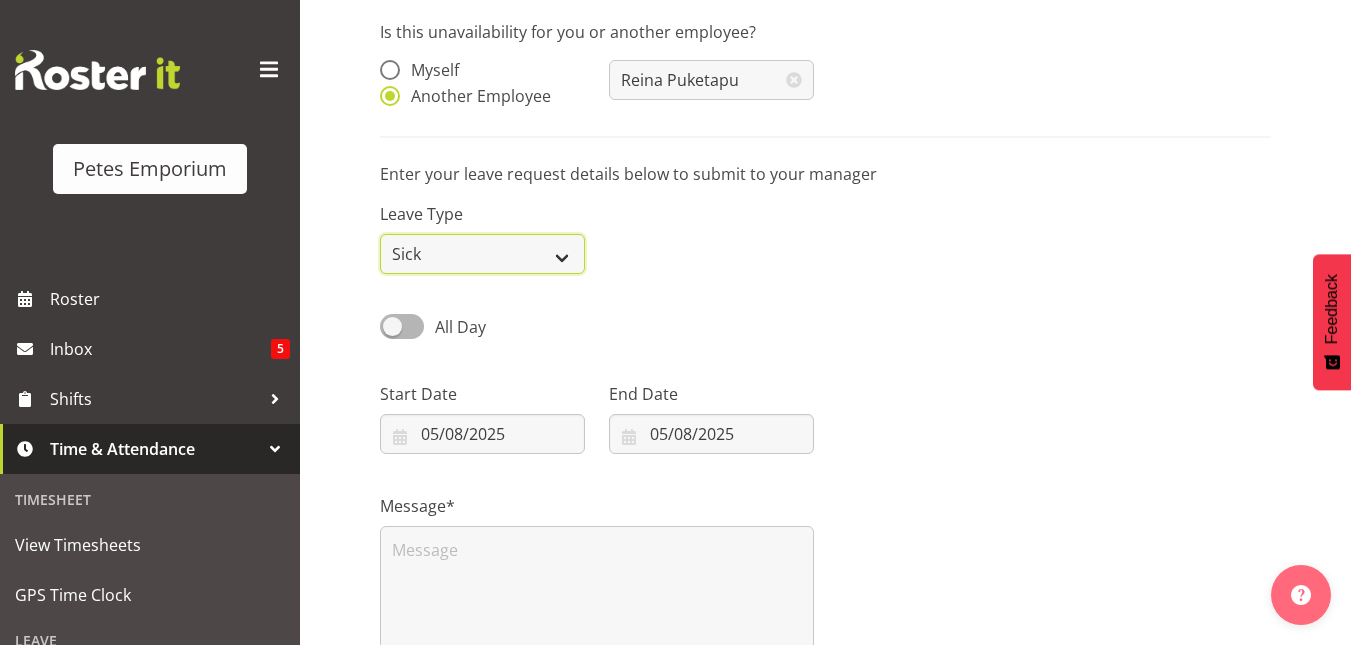 scroll, scrollTop: 223, scrollLeft: 0, axis: vertical 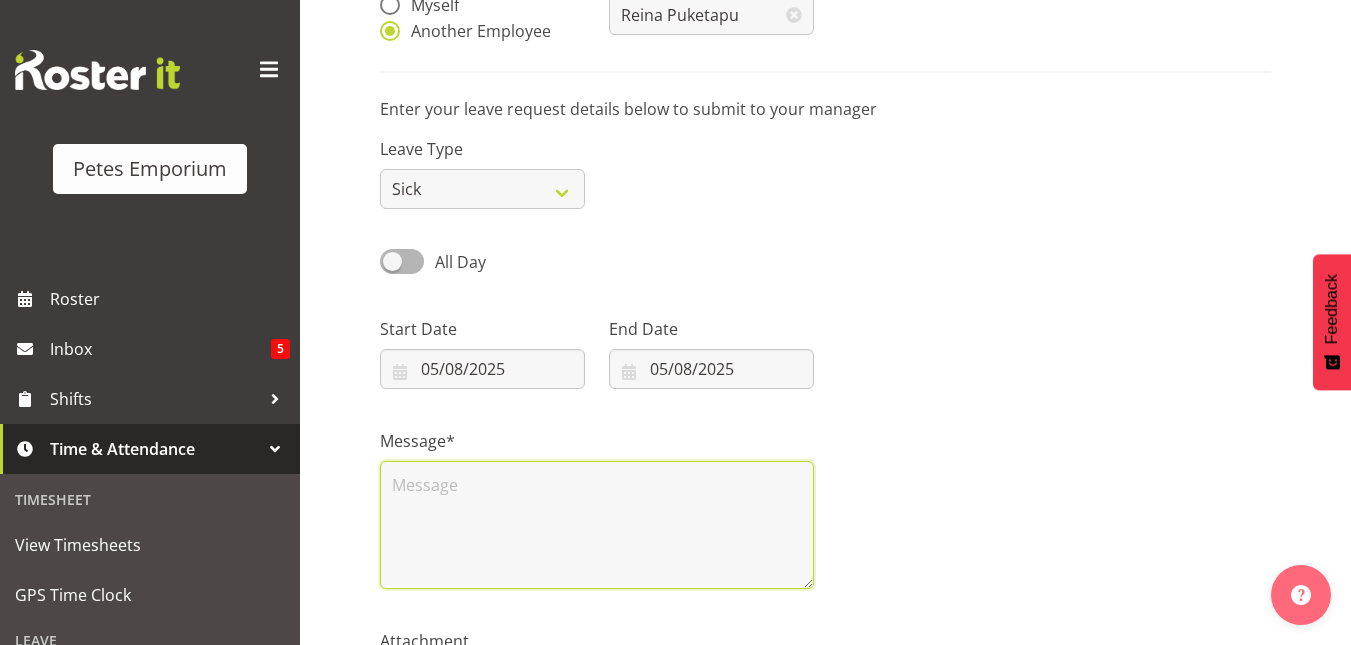 click at bounding box center [597, 525] 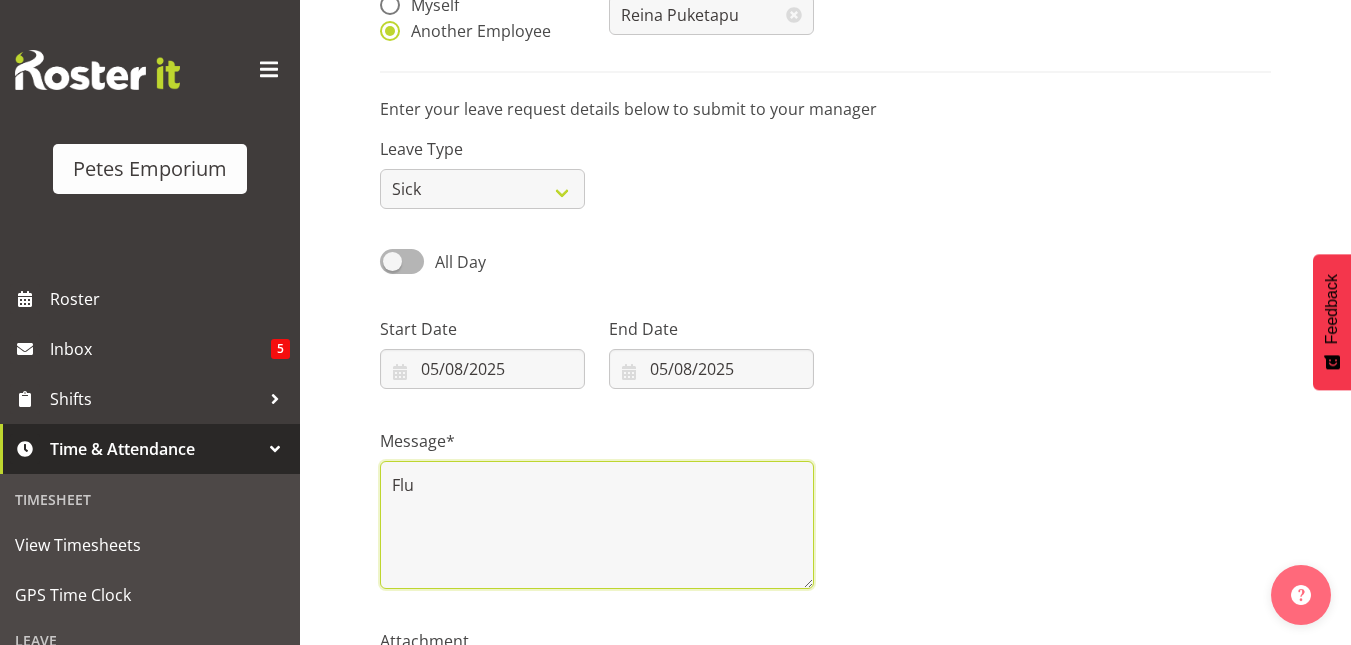 scroll, scrollTop: 381, scrollLeft: 0, axis: vertical 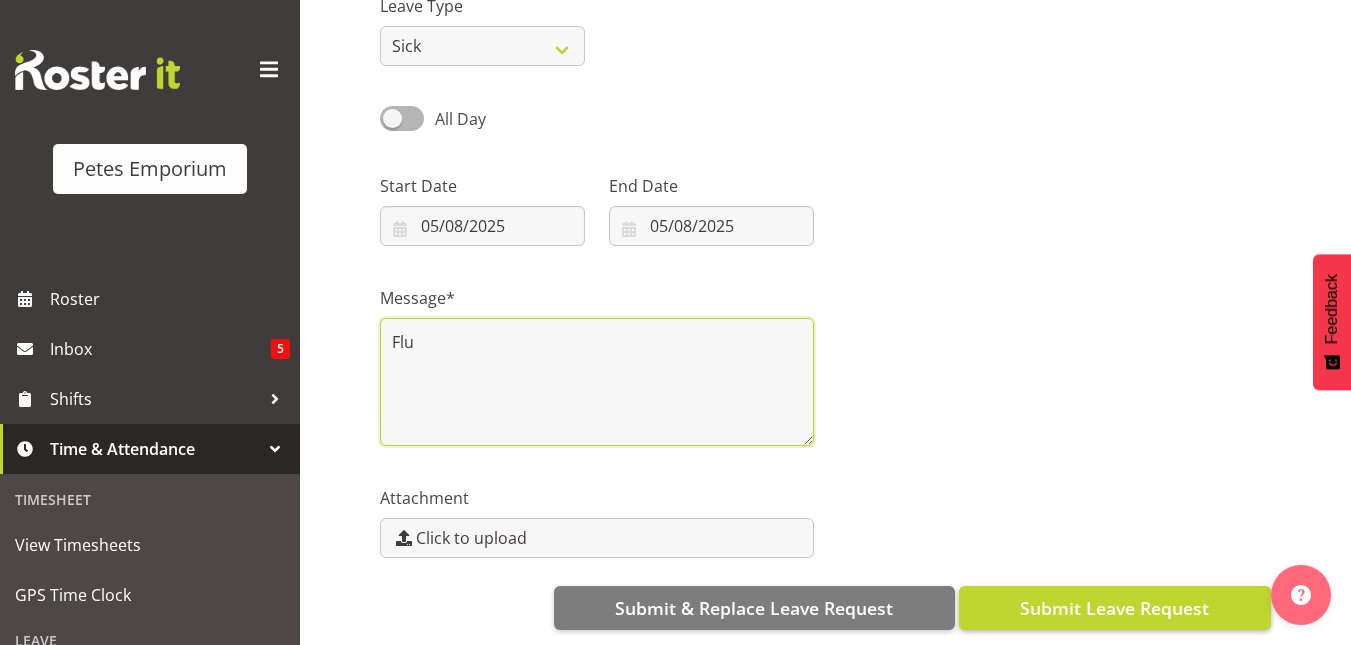 type on "Flu" 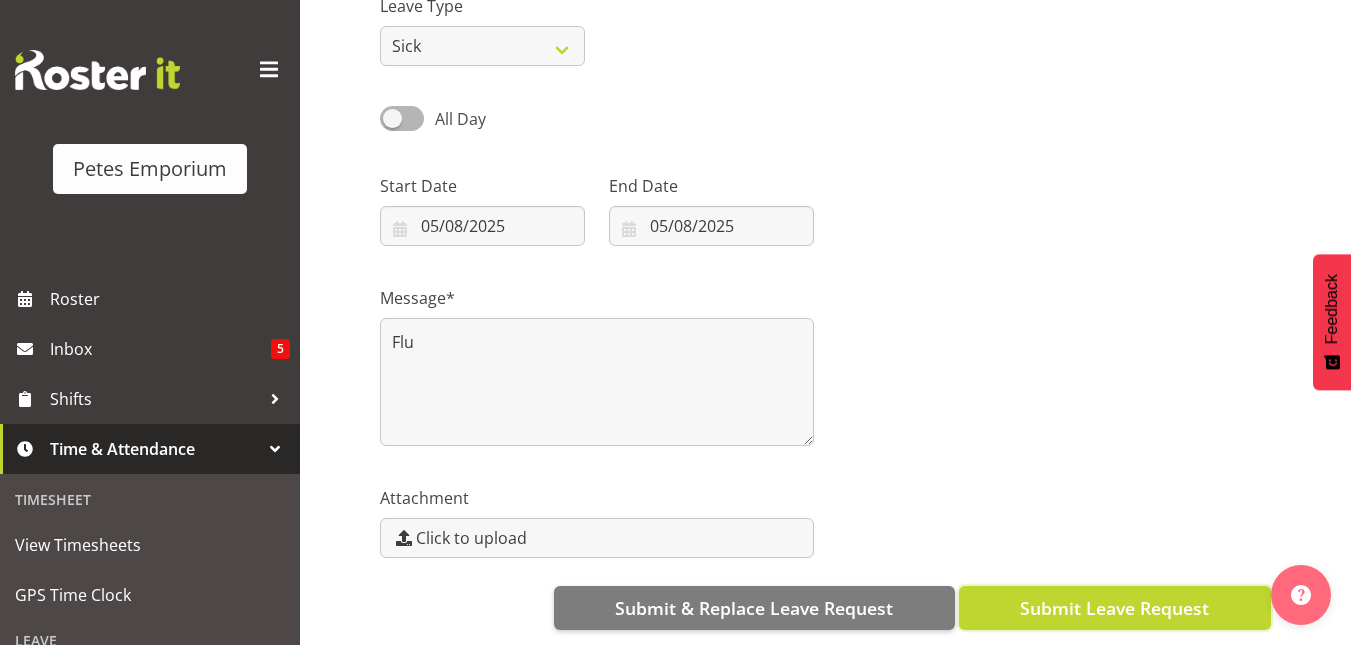 click on "Submit Leave Request" at bounding box center (1114, 608) 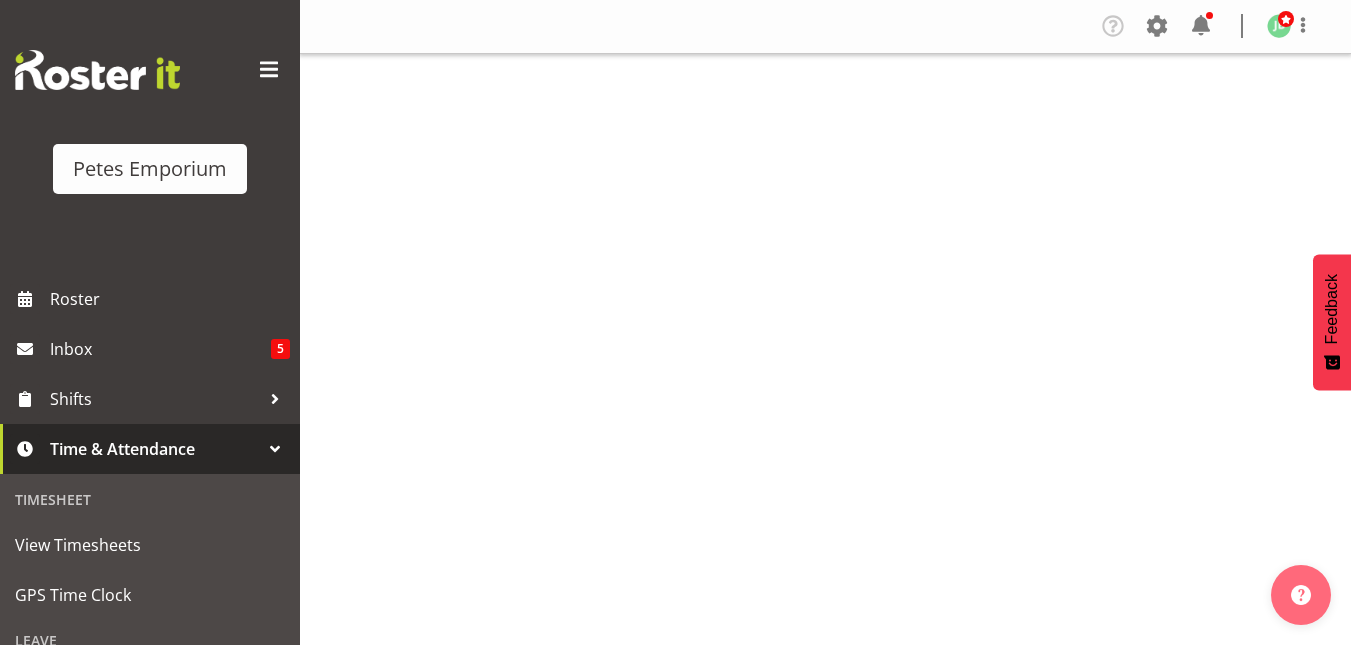 scroll, scrollTop: 0, scrollLeft: 0, axis: both 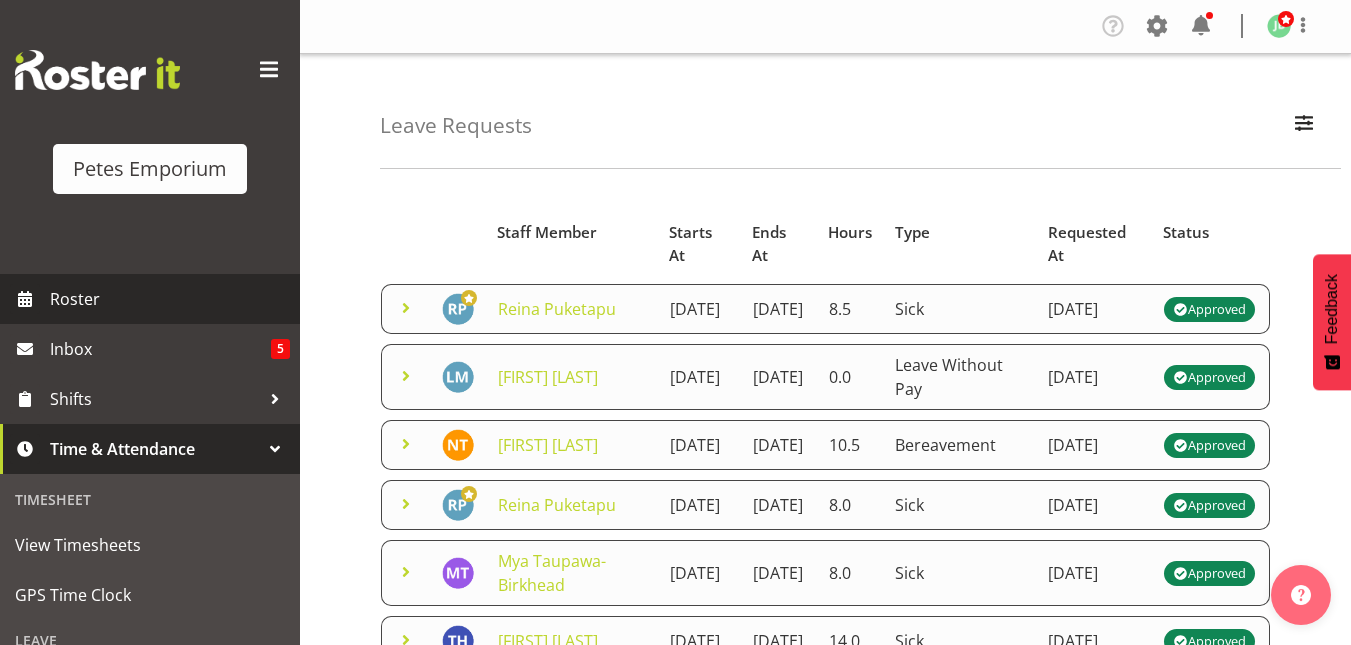 click on "Roster" at bounding box center (170, 299) 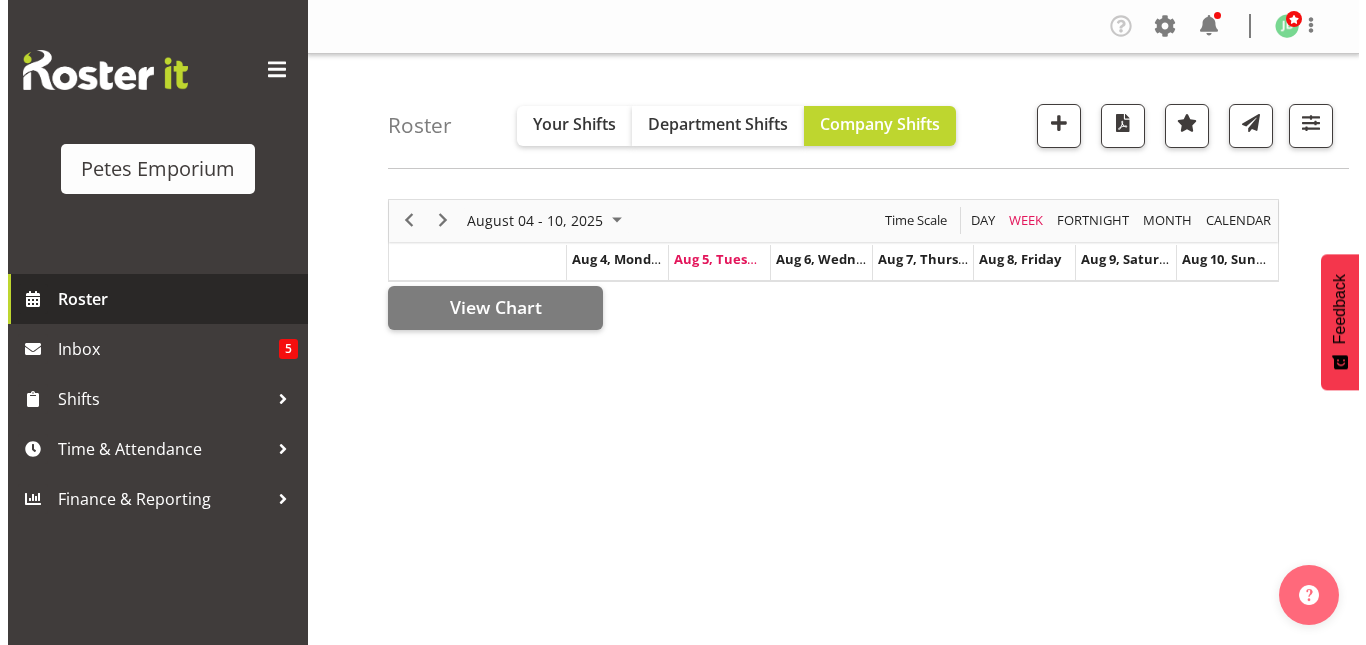scroll, scrollTop: 0, scrollLeft: 0, axis: both 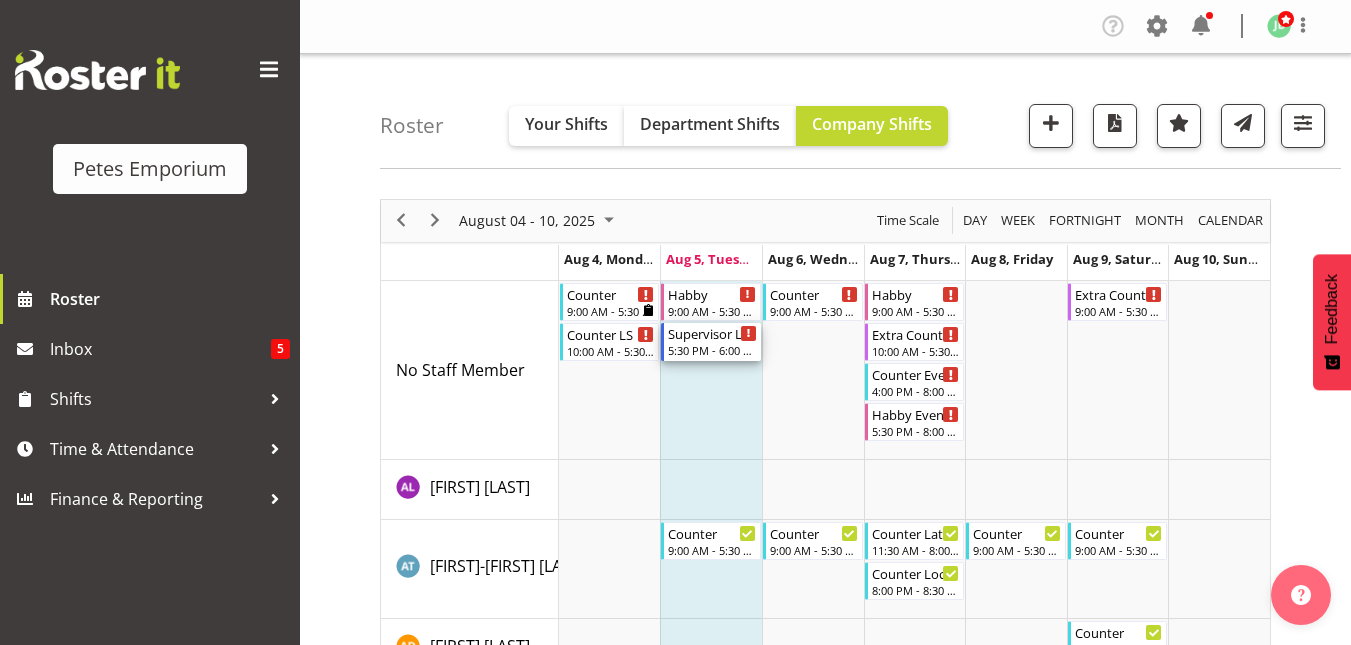 click on "5:30 PM - 6:00 PM" at bounding box center [712, 350] 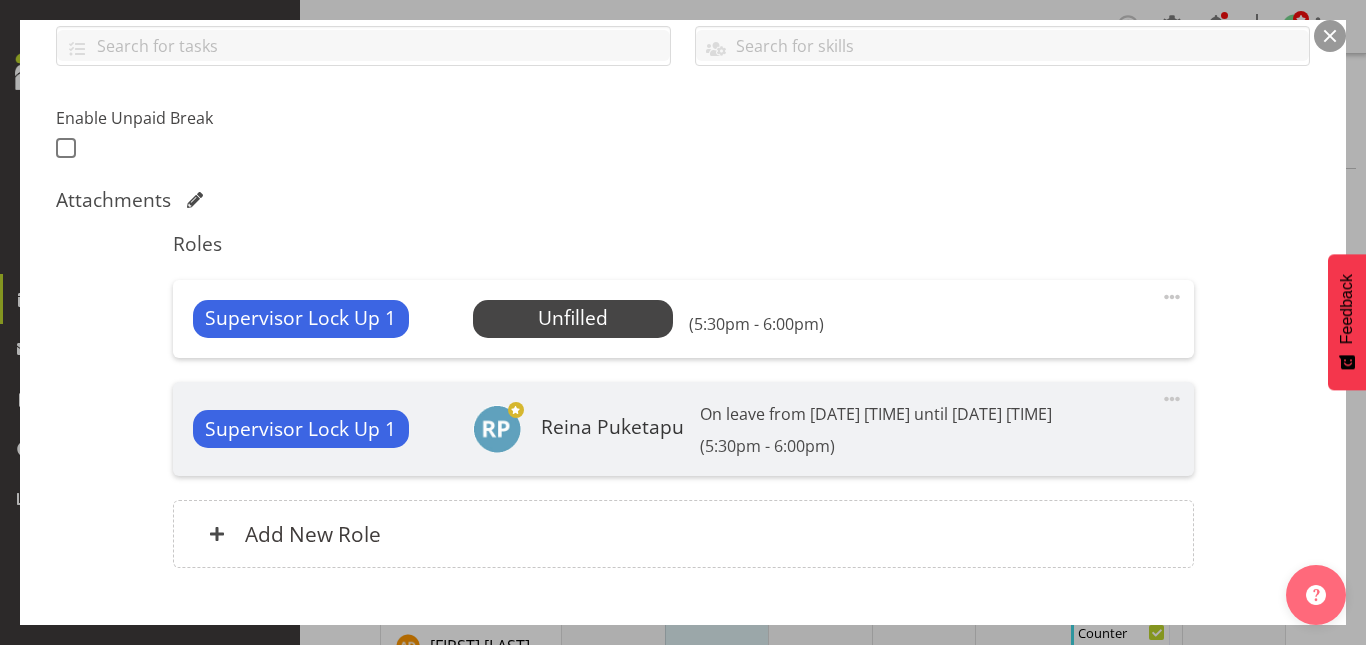 scroll, scrollTop: 475, scrollLeft: 0, axis: vertical 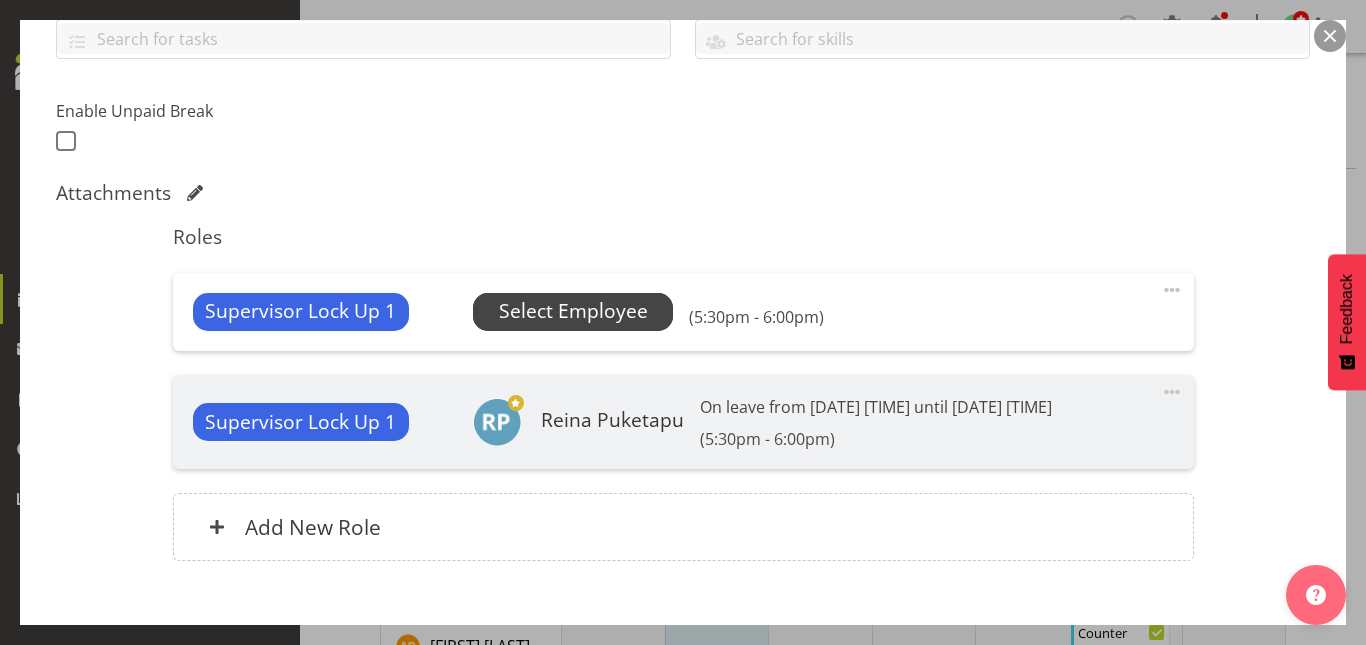 click on "Select Employee" at bounding box center [573, 311] 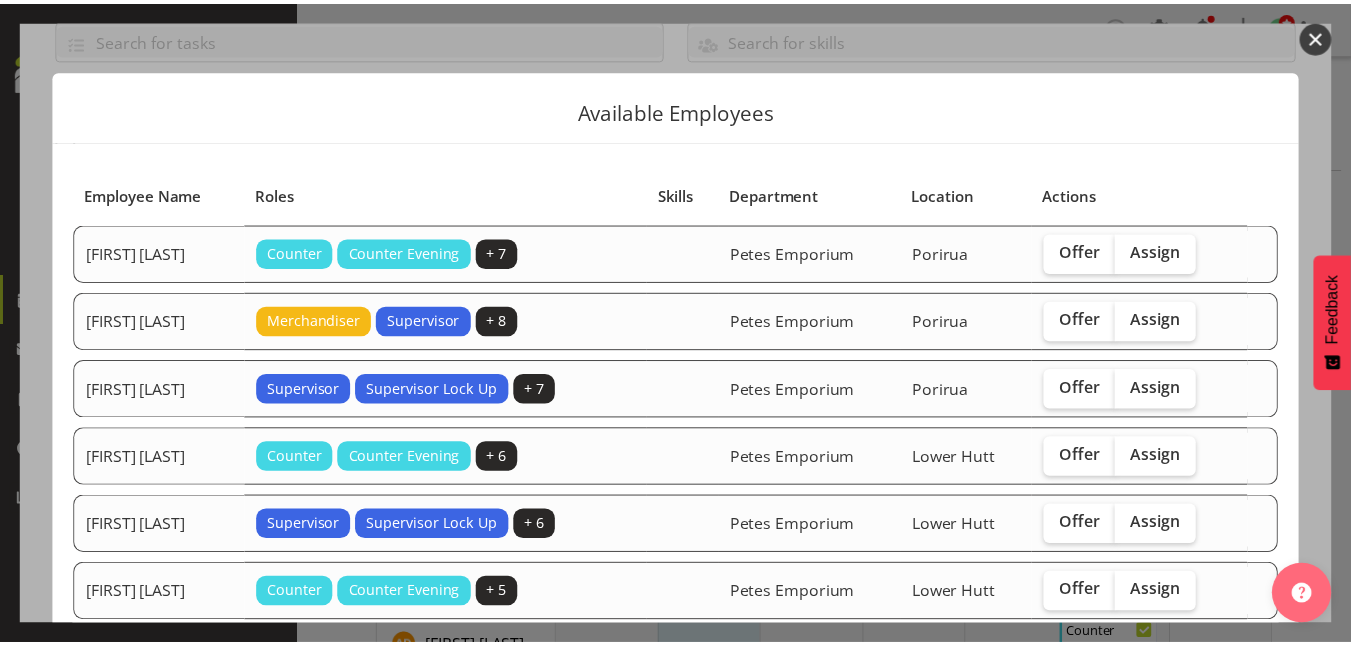 scroll, scrollTop: 258, scrollLeft: 0, axis: vertical 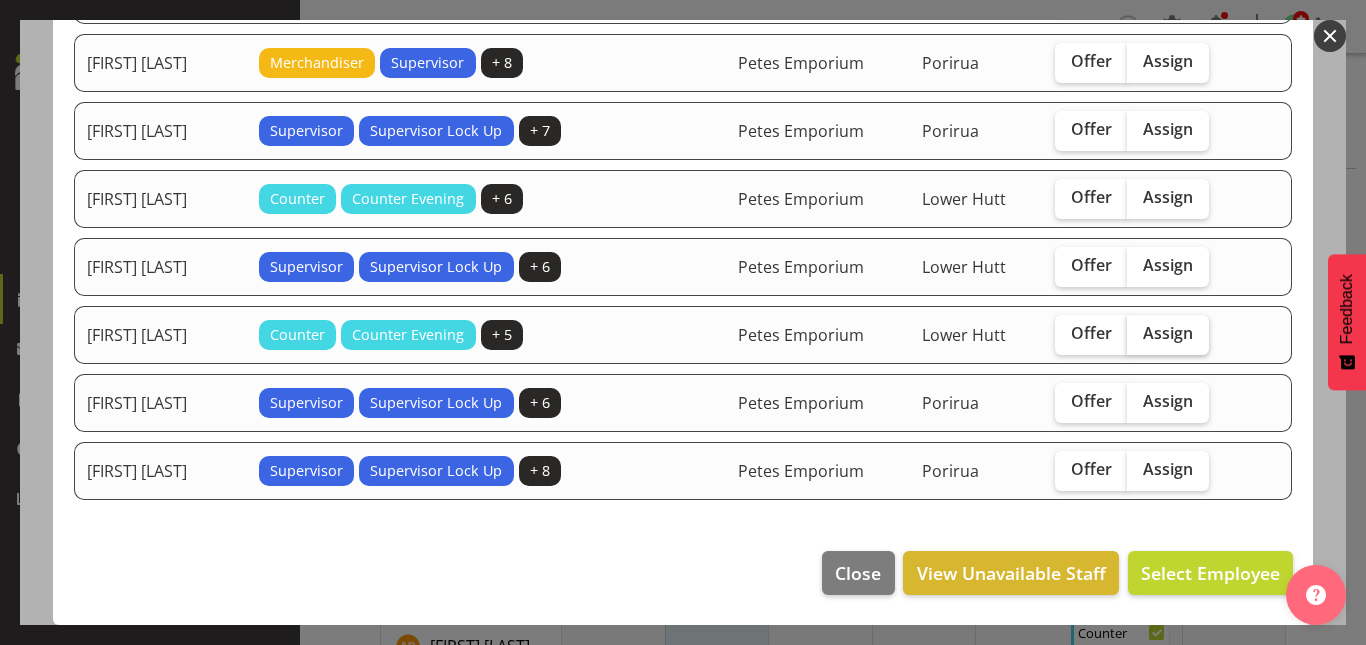 click on "Assign" at bounding box center [1168, 333] 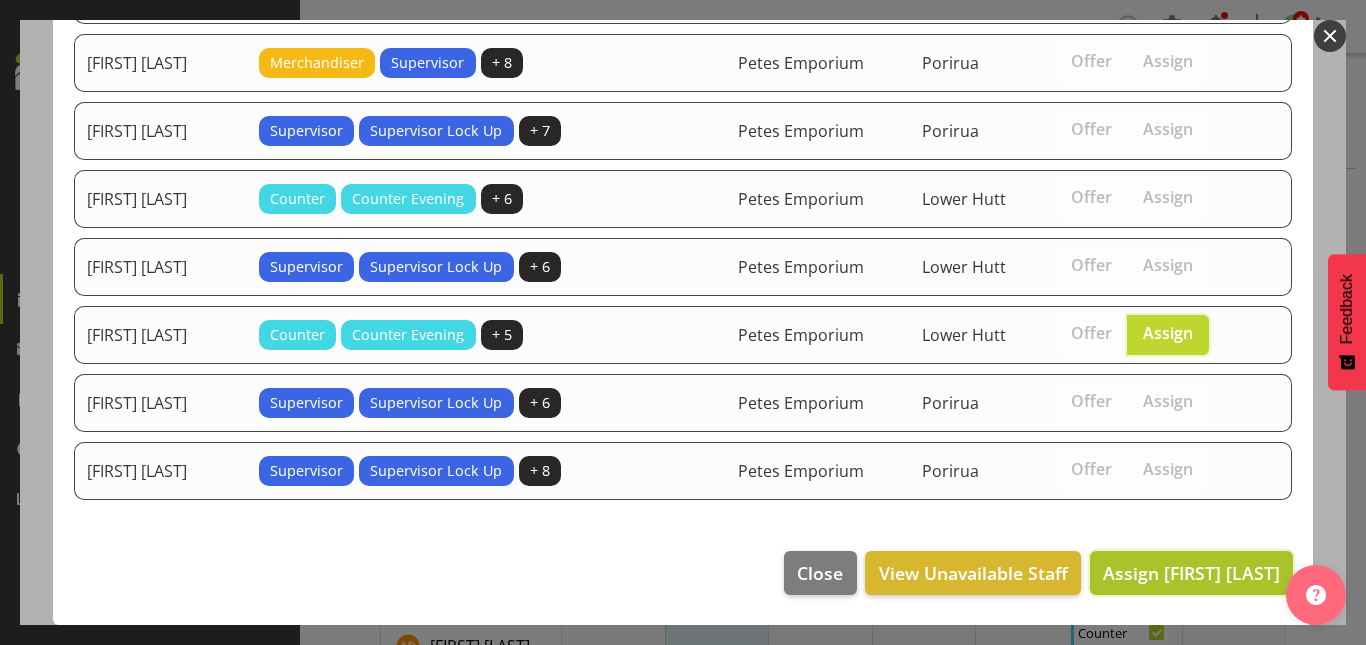click on "Assign Melissa Cowen" at bounding box center (1191, 573) 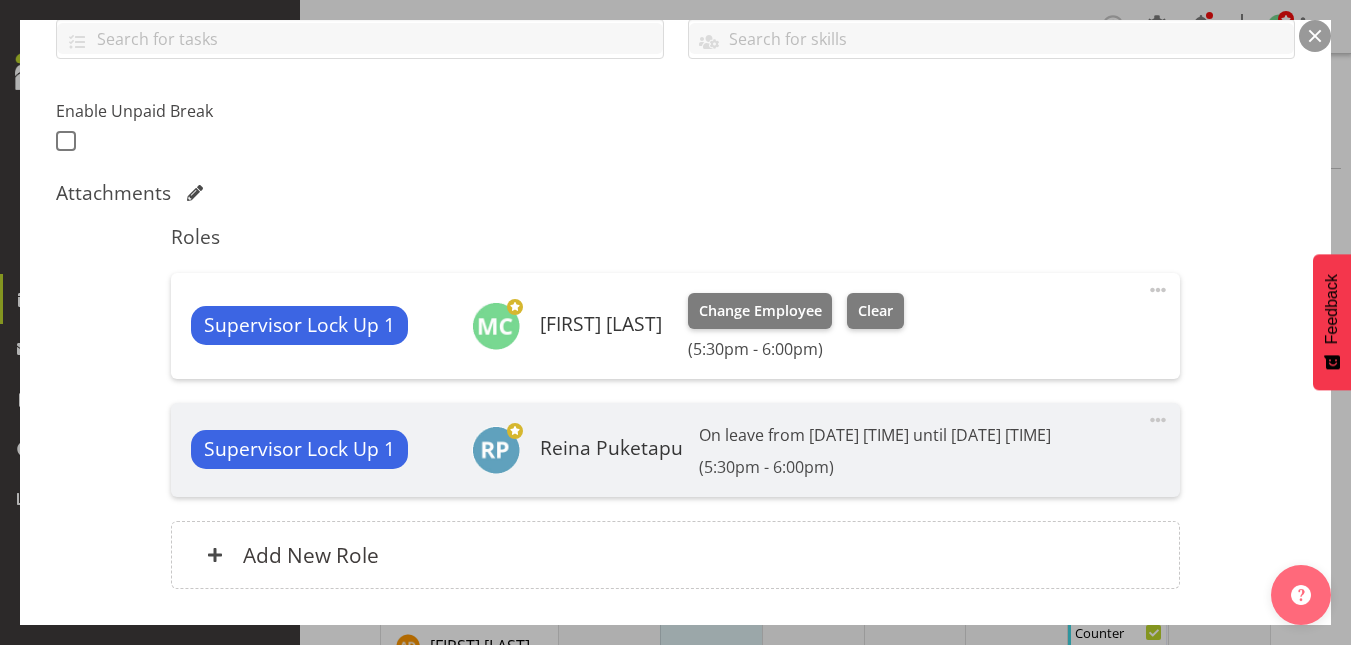 scroll, scrollTop: 617, scrollLeft: 0, axis: vertical 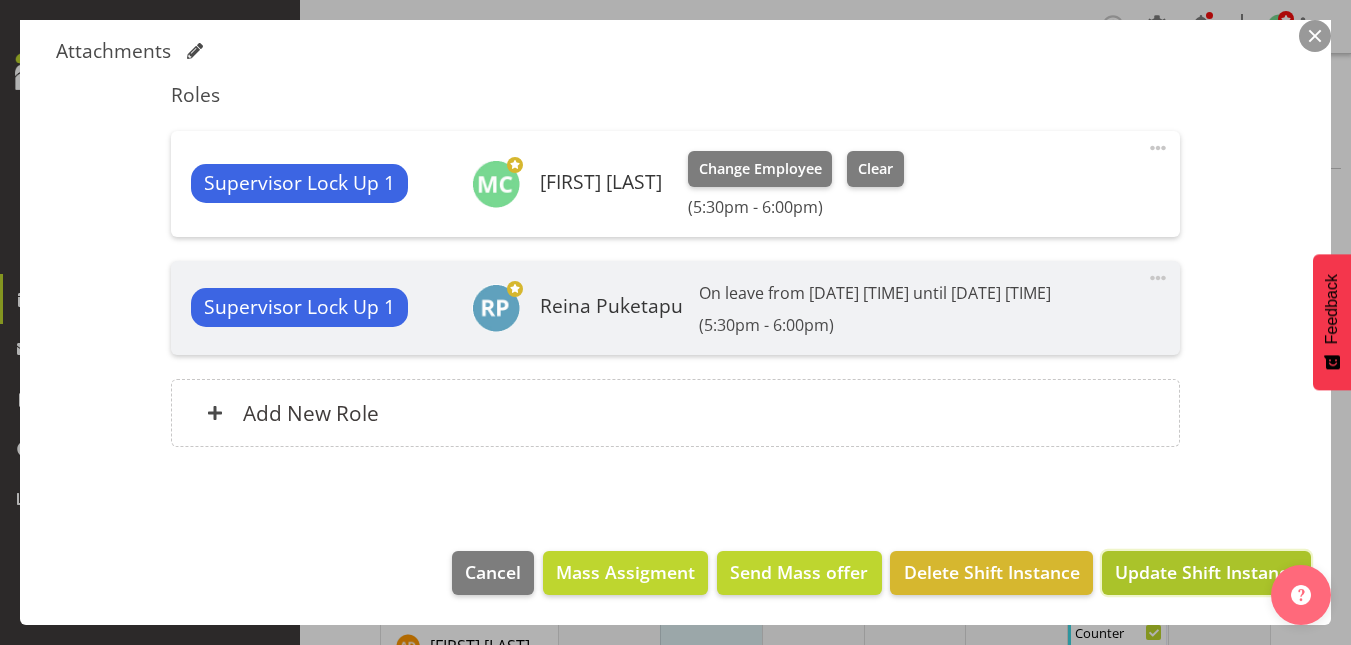 click on "Update Shift Instance" at bounding box center [1206, 572] 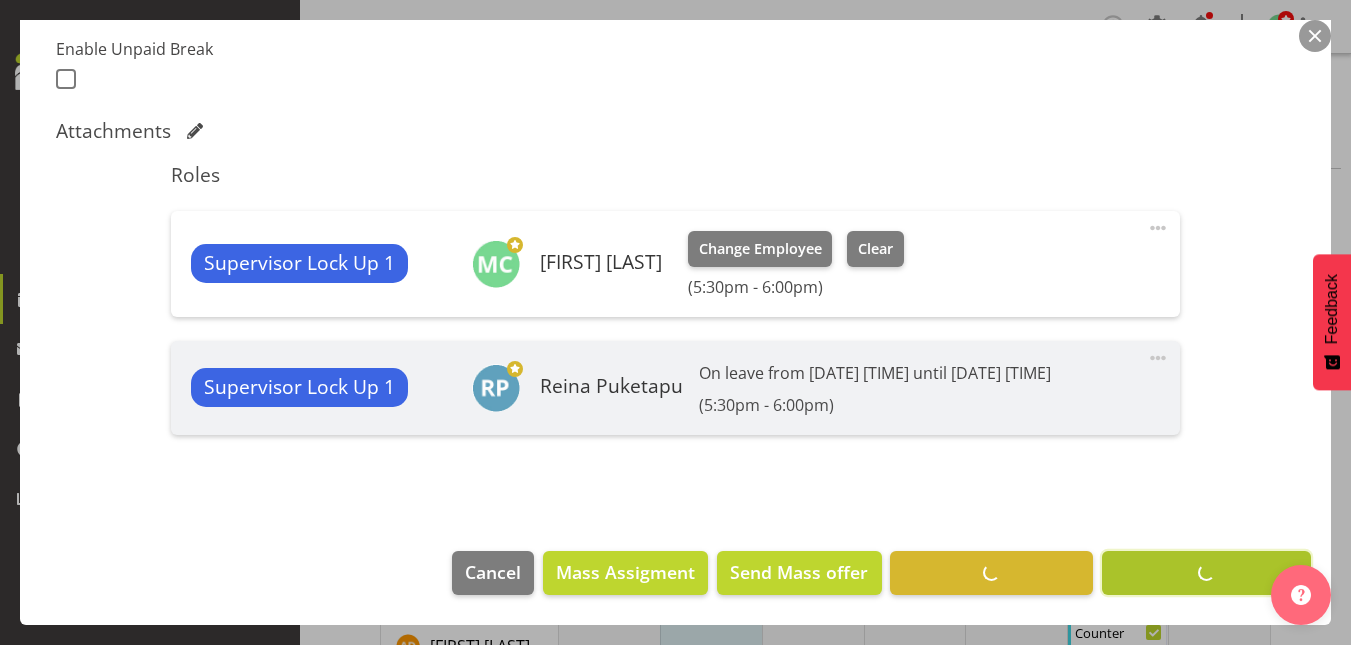 scroll, scrollTop: 537, scrollLeft: 0, axis: vertical 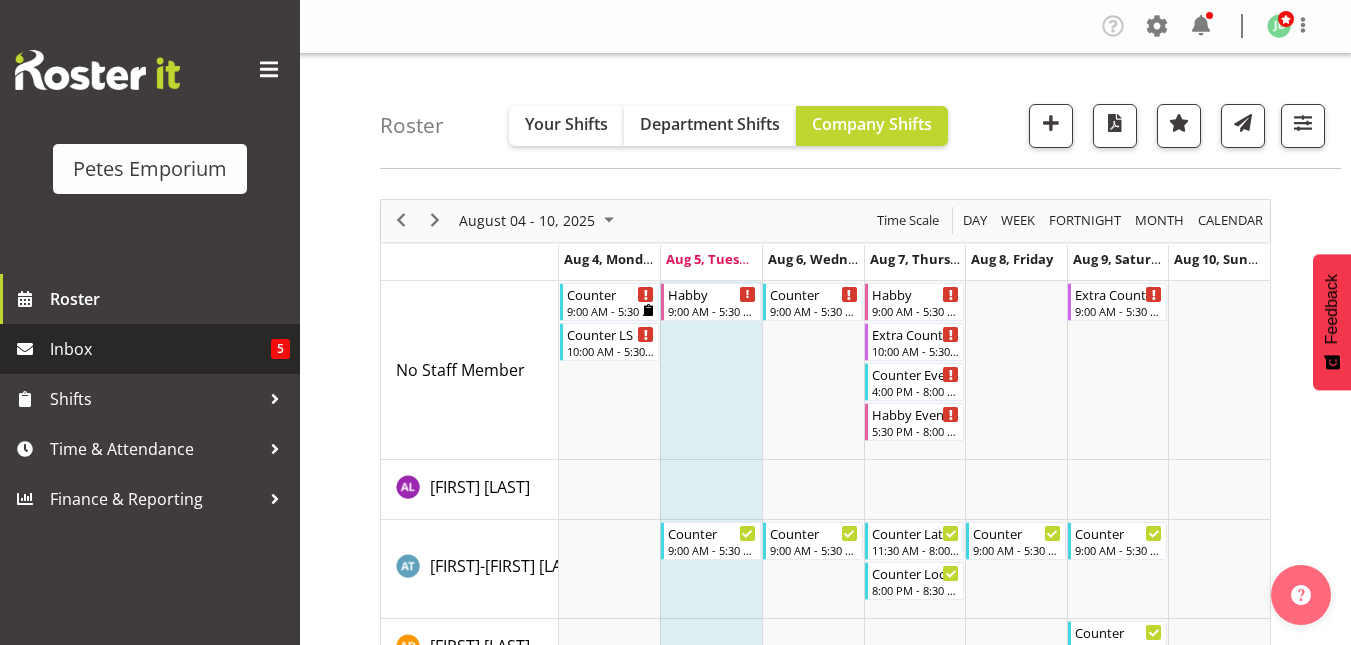 click on "Inbox" at bounding box center [160, 349] 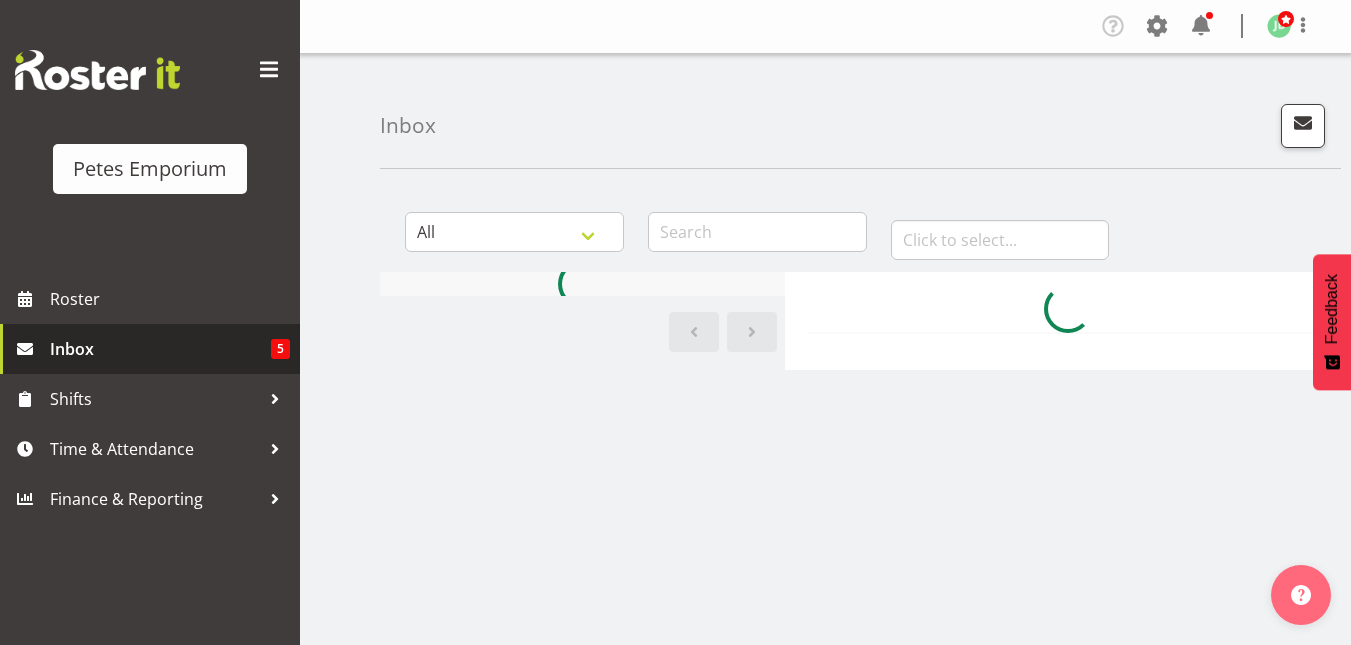 scroll, scrollTop: 0, scrollLeft: 0, axis: both 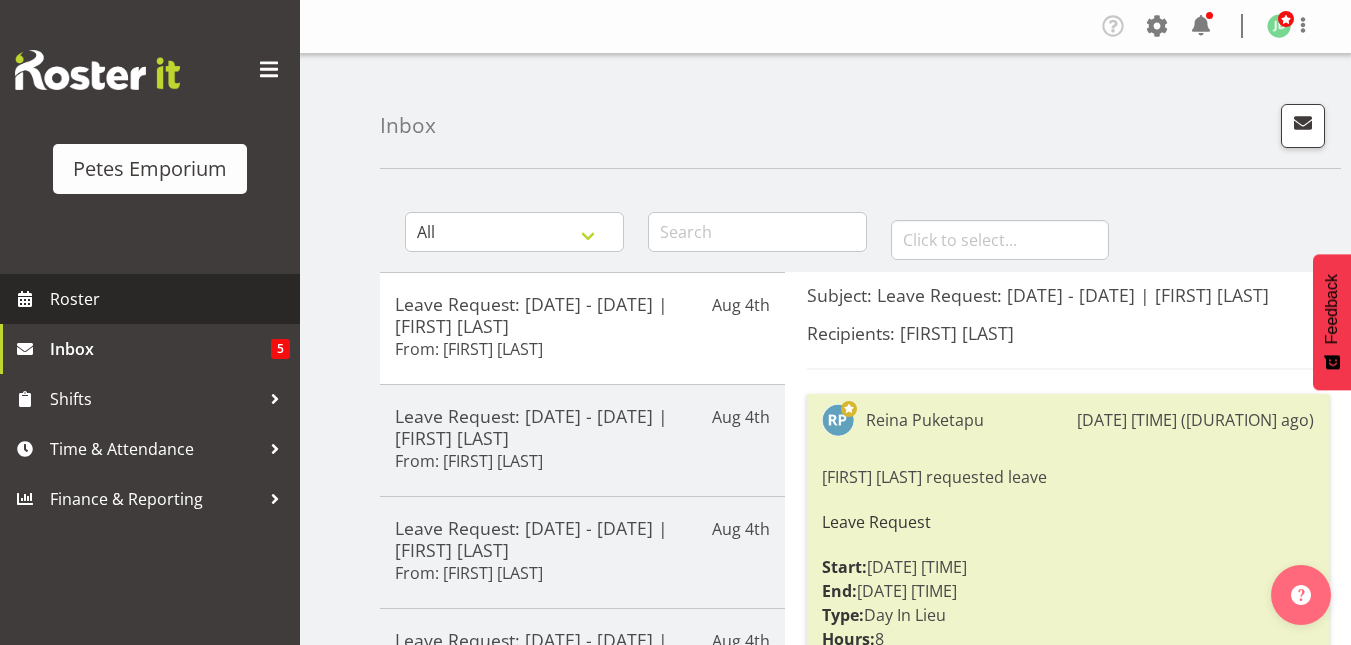 click on "Roster" at bounding box center (170, 299) 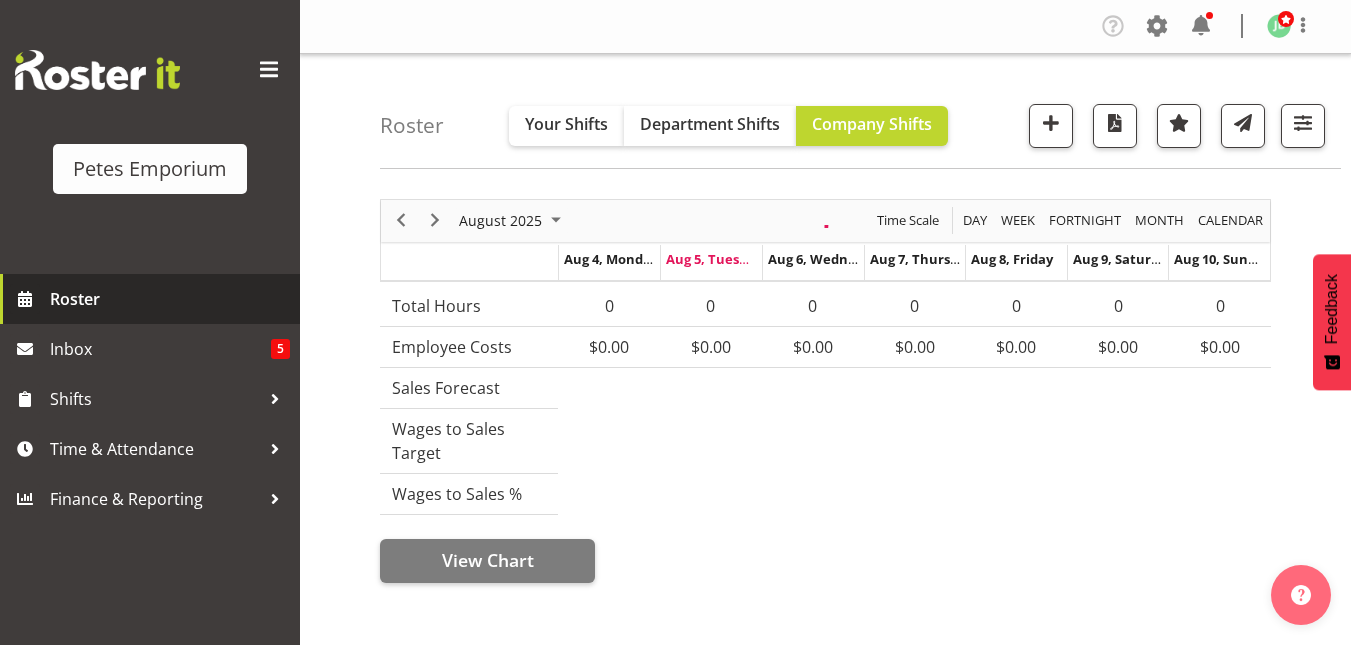 scroll, scrollTop: 0, scrollLeft: 0, axis: both 